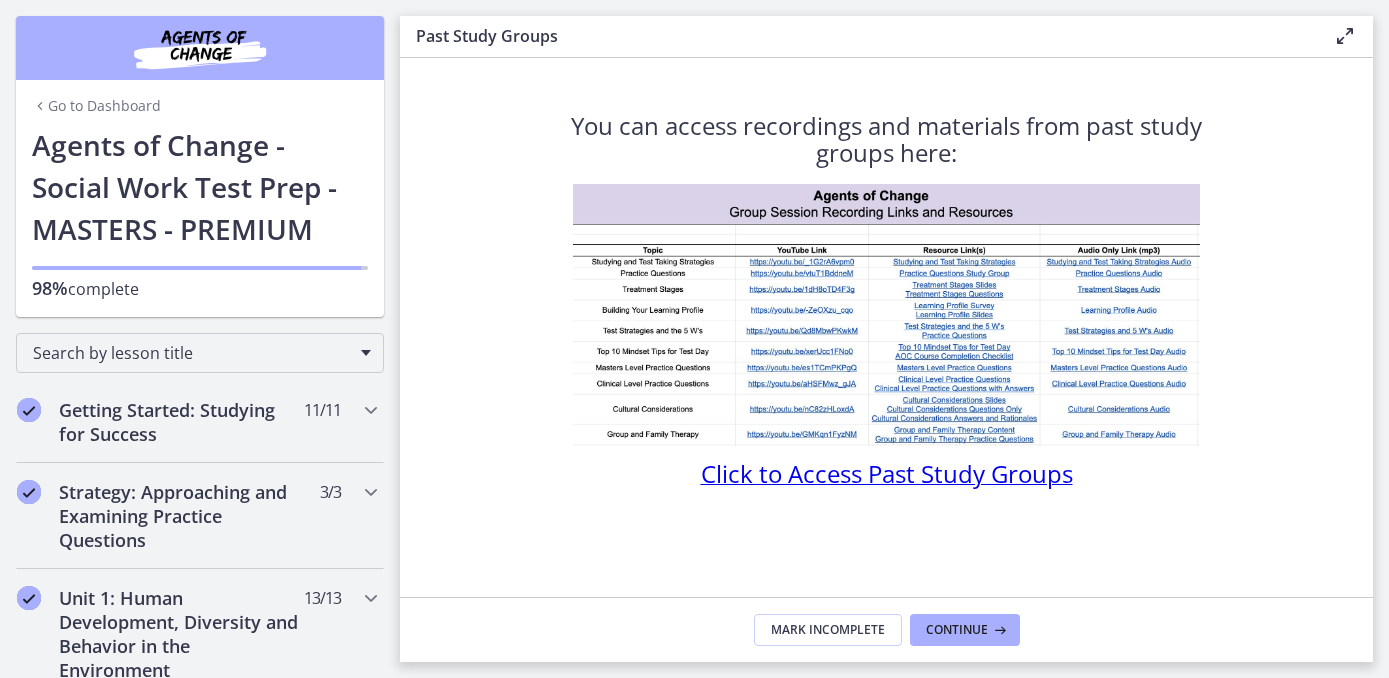 scroll, scrollTop: 0, scrollLeft: 0, axis: both 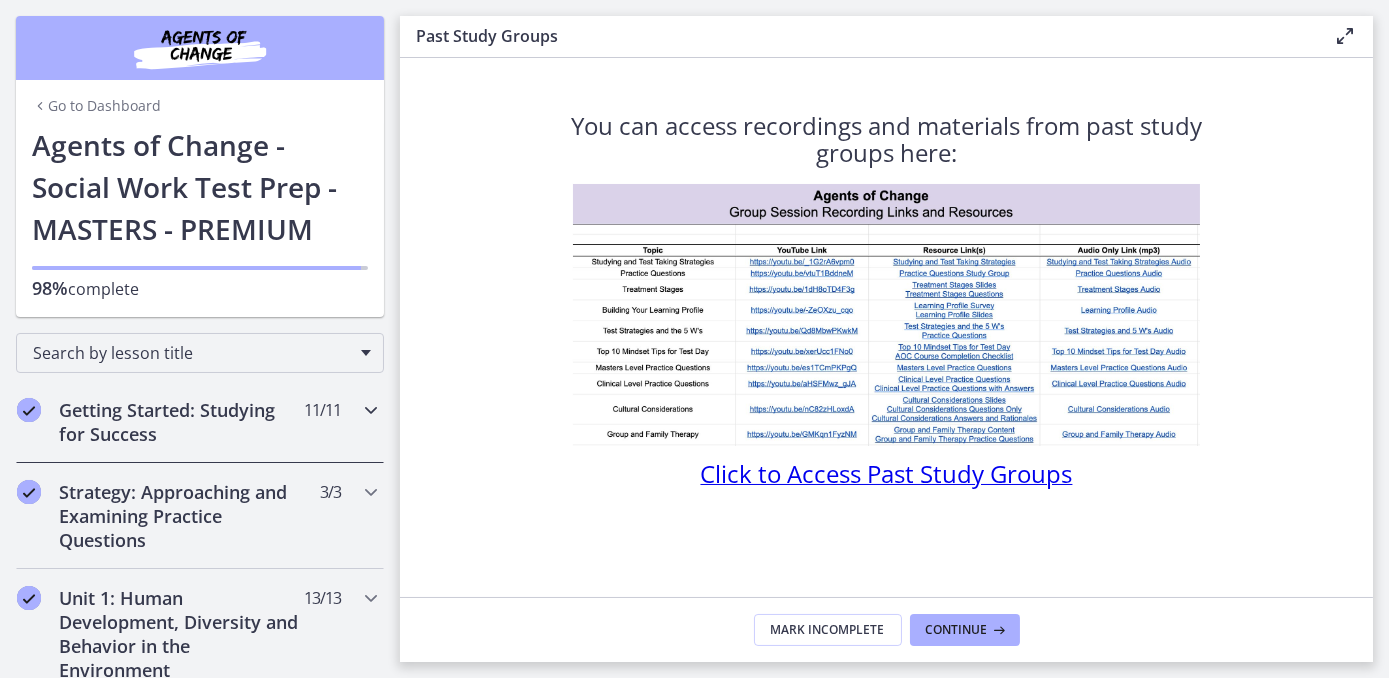 click on "Getting Started: Studying for Success" at bounding box center (181, 422) 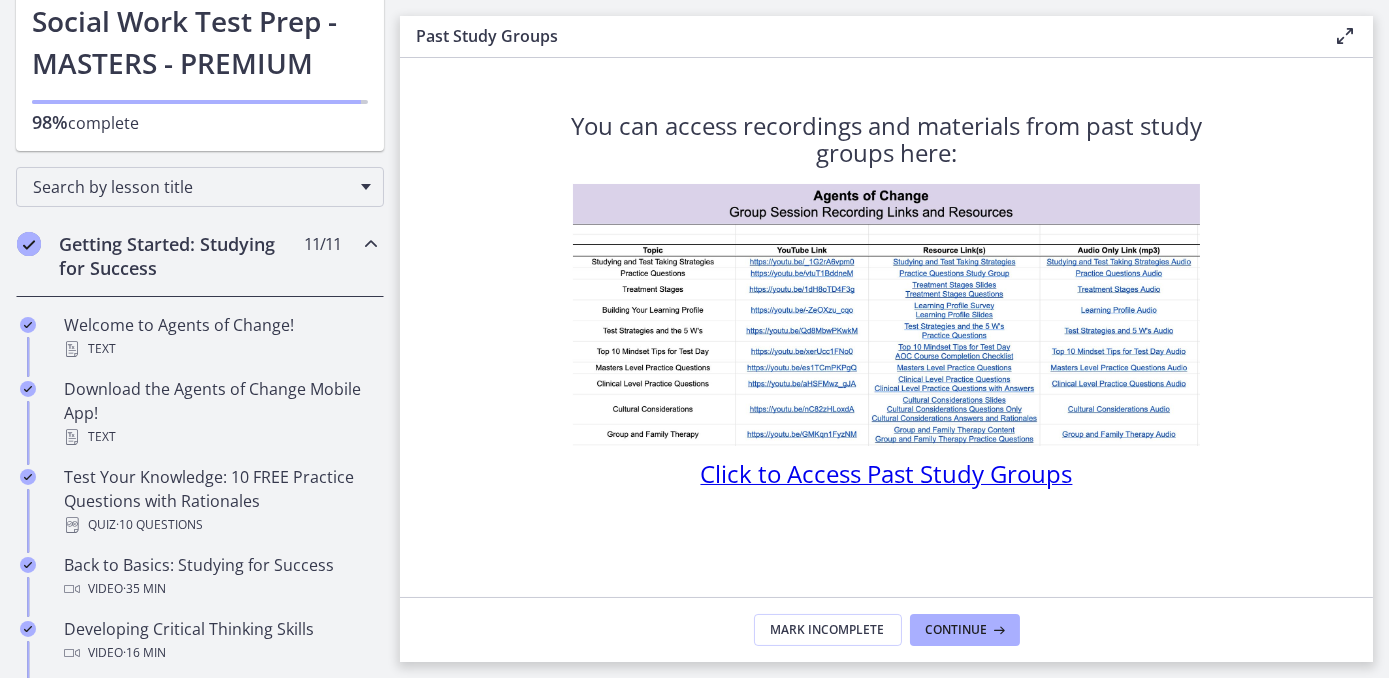 scroll, scrollTop: 235, scrollLeft: 0, axis: vertical 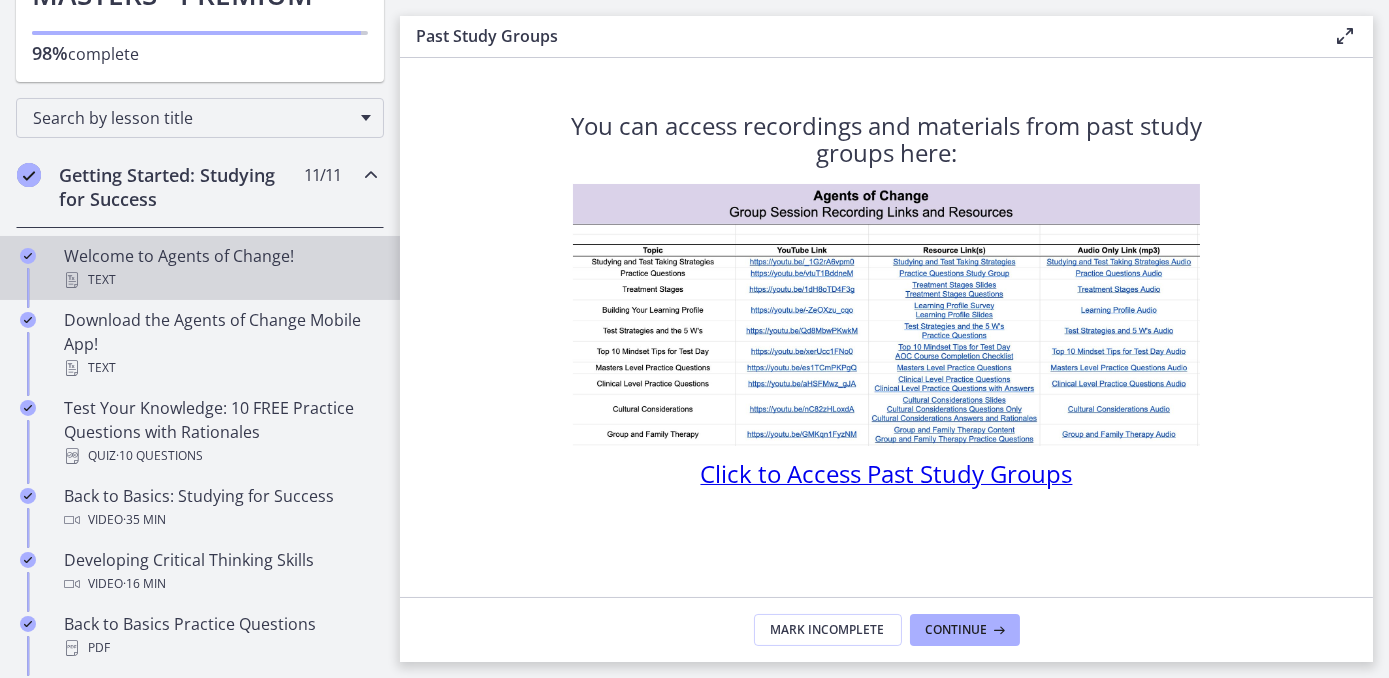 click on "Text" at bounding box center [220, 280] 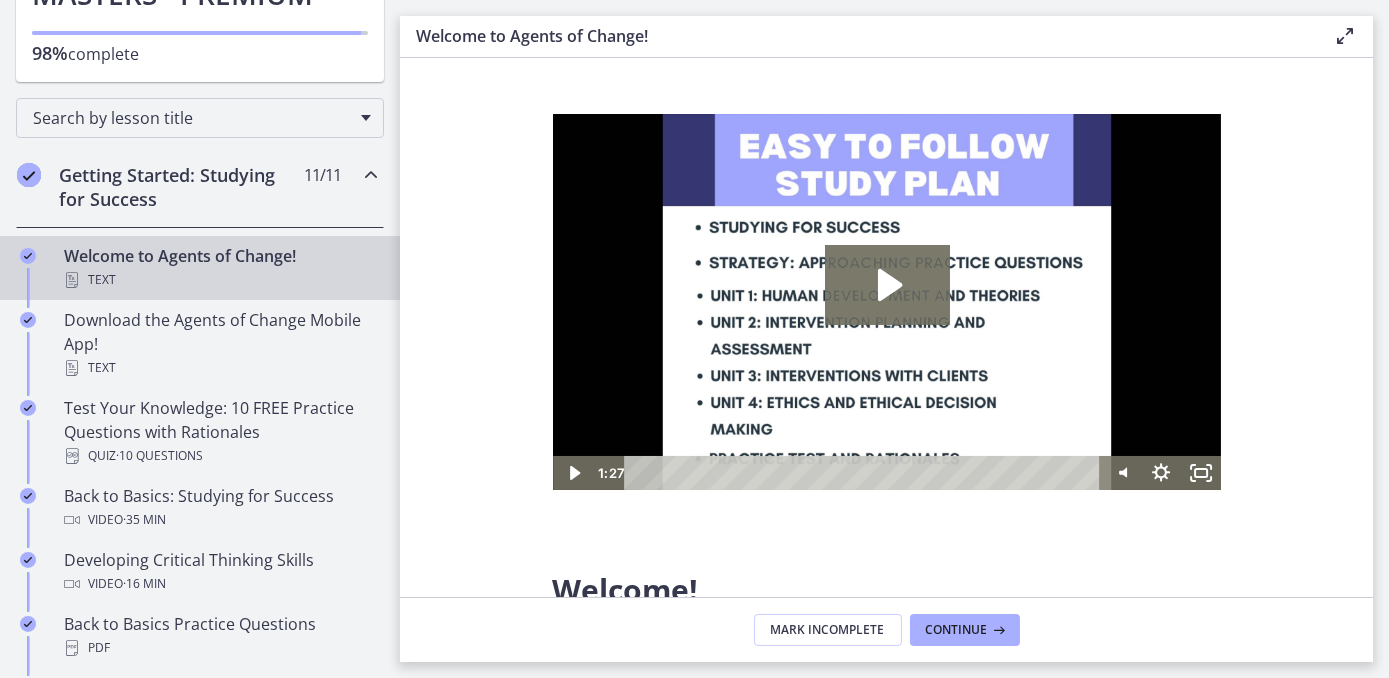scroll, scrollTop: 0, scrollLeft: 0, axis: both 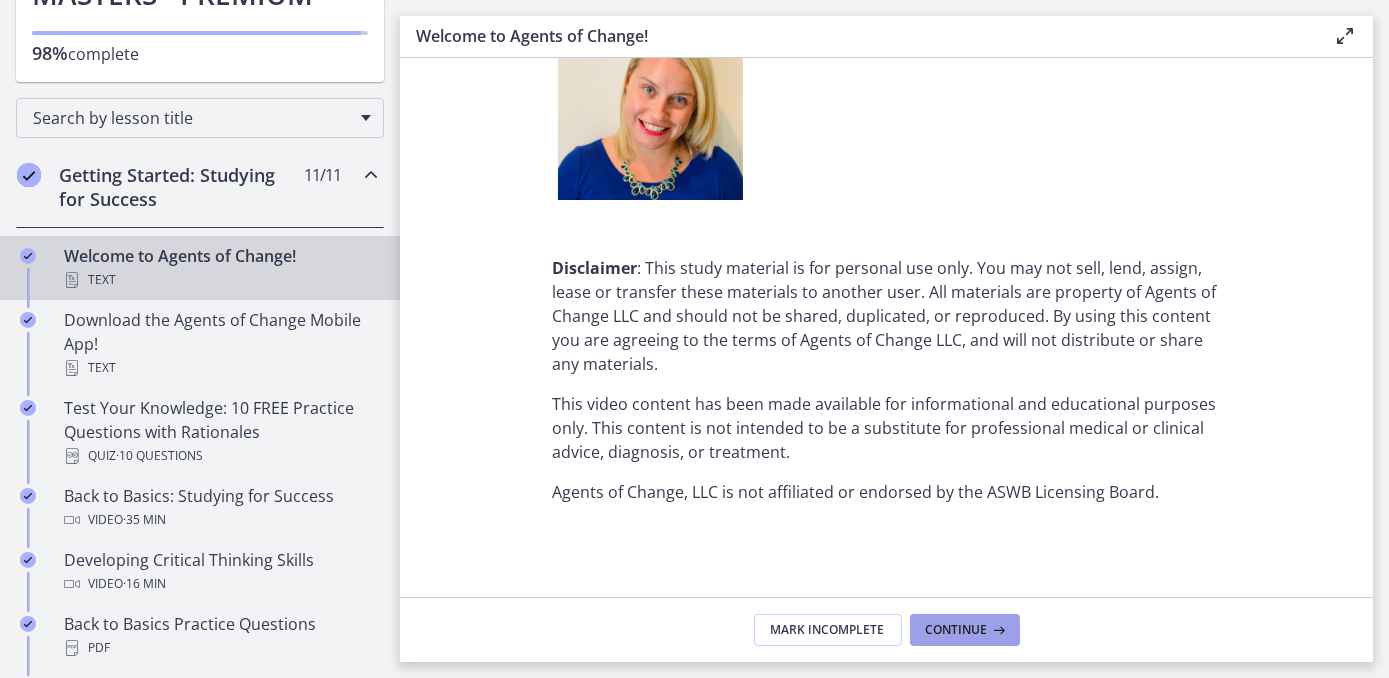 click on "Continue" at bounding box center [965, 630] 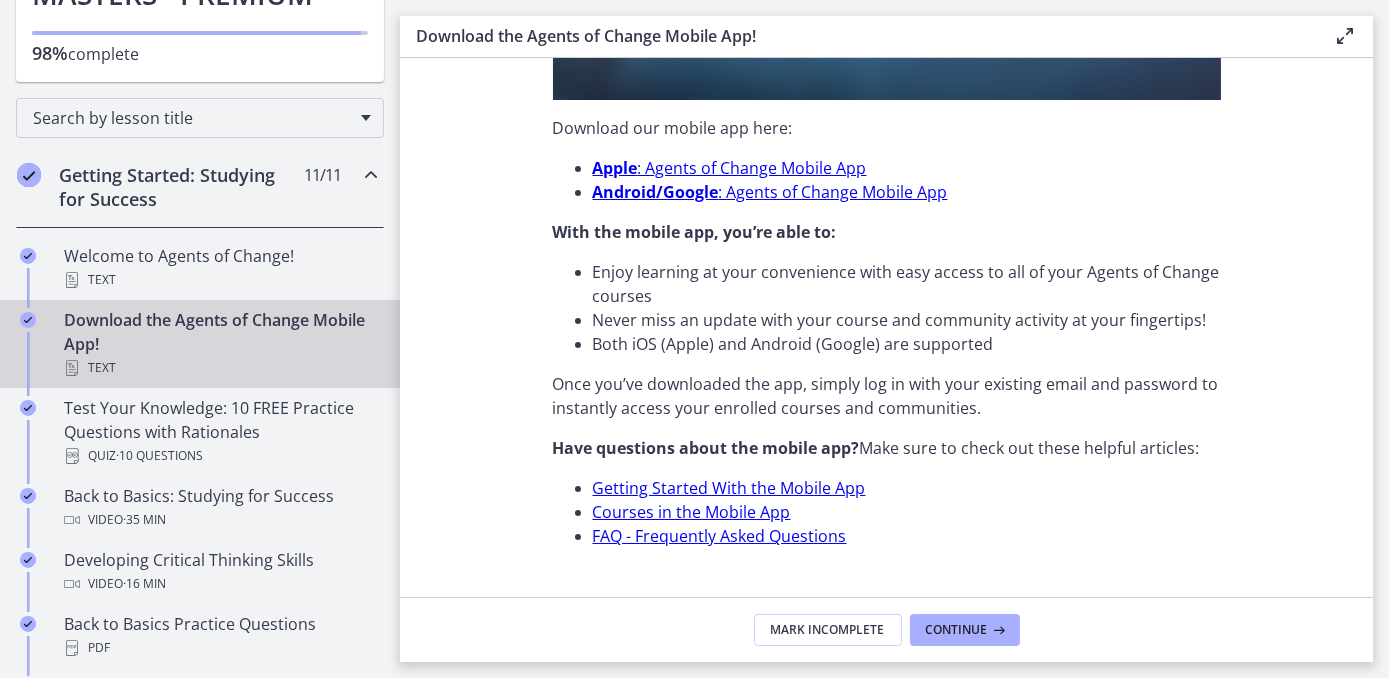 scroll, scrollTop: 684, scrollLeft: 0, axis: vertical 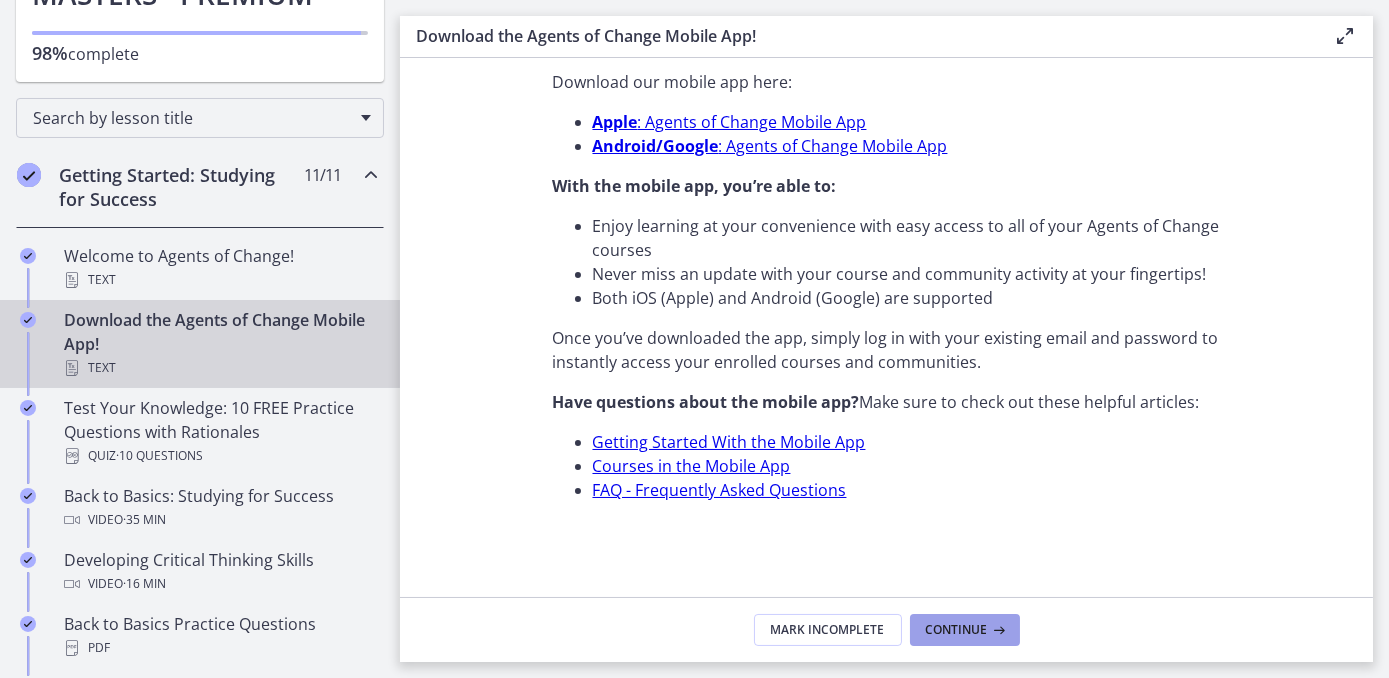 click at bounding box center (998, 630) 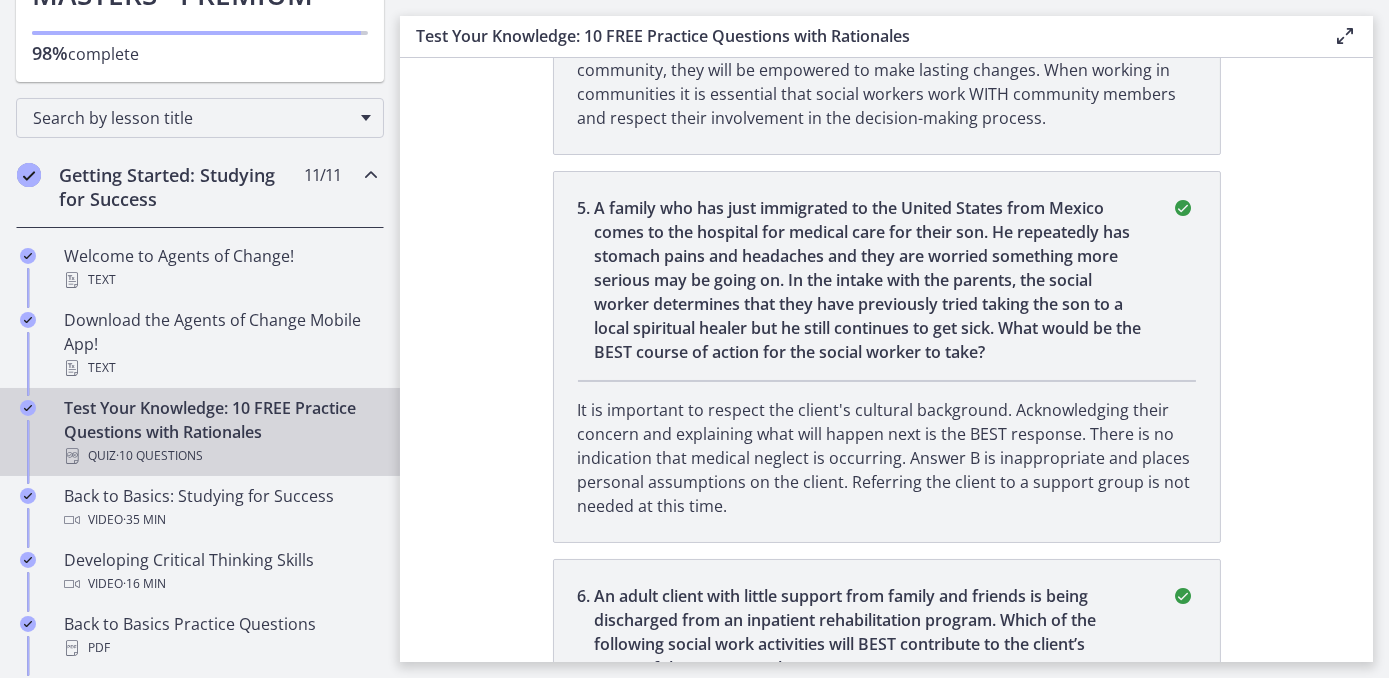scroll, scrollTop: 2944, scrollLeft: 0, axis: vertical 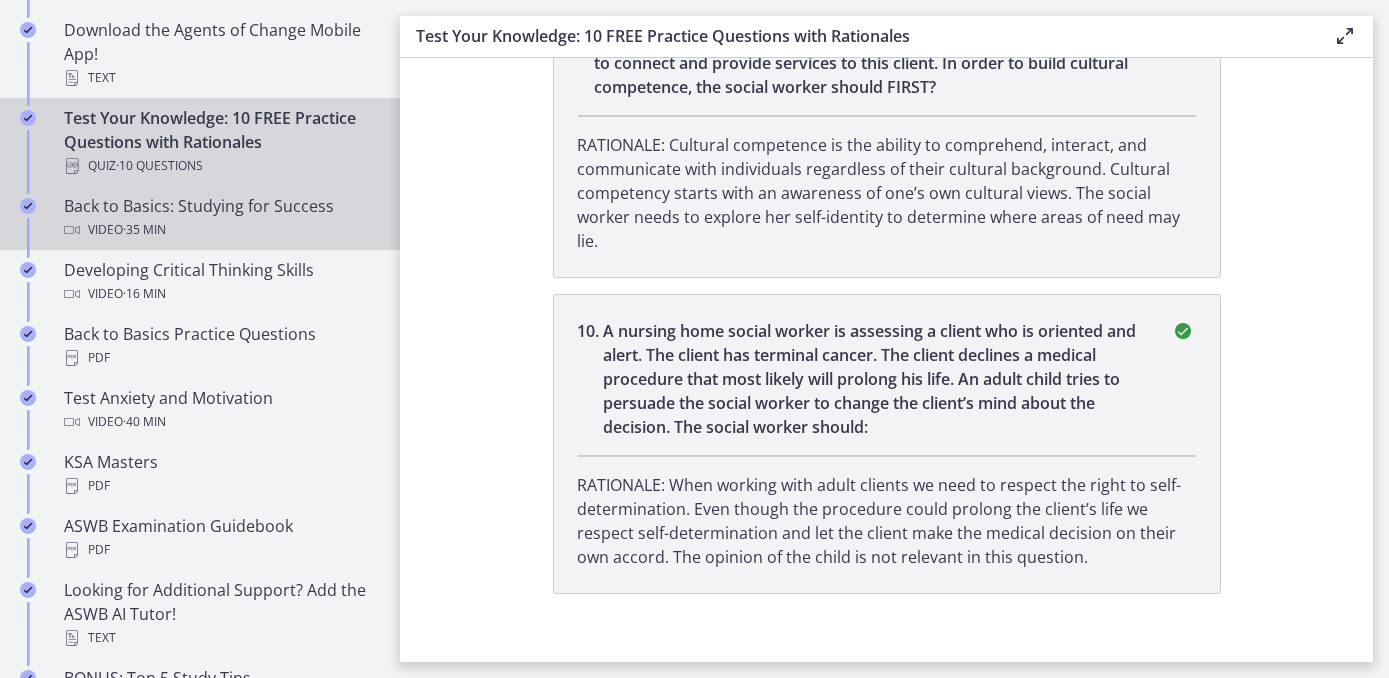 click on "Video
·  35 min" at bounding box center (220, 230) 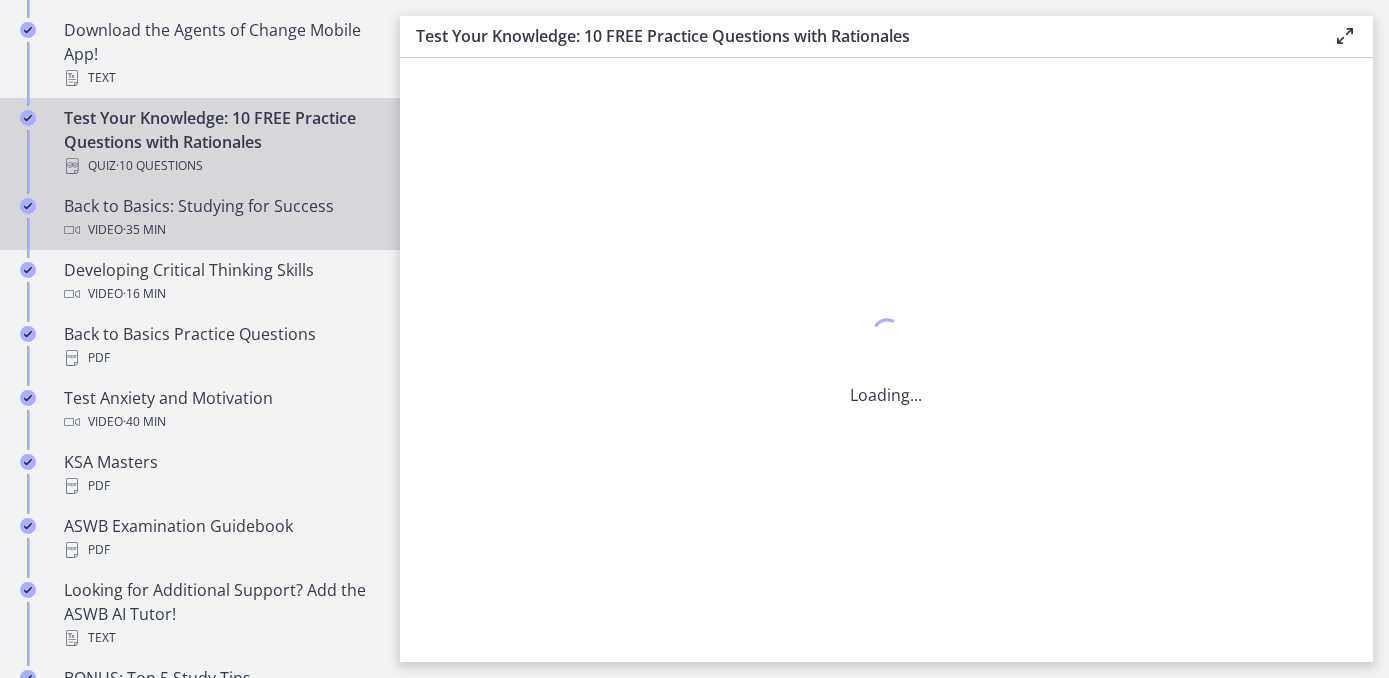 scroll, scrollTop: 0, scrollLeft: 0, axis: both 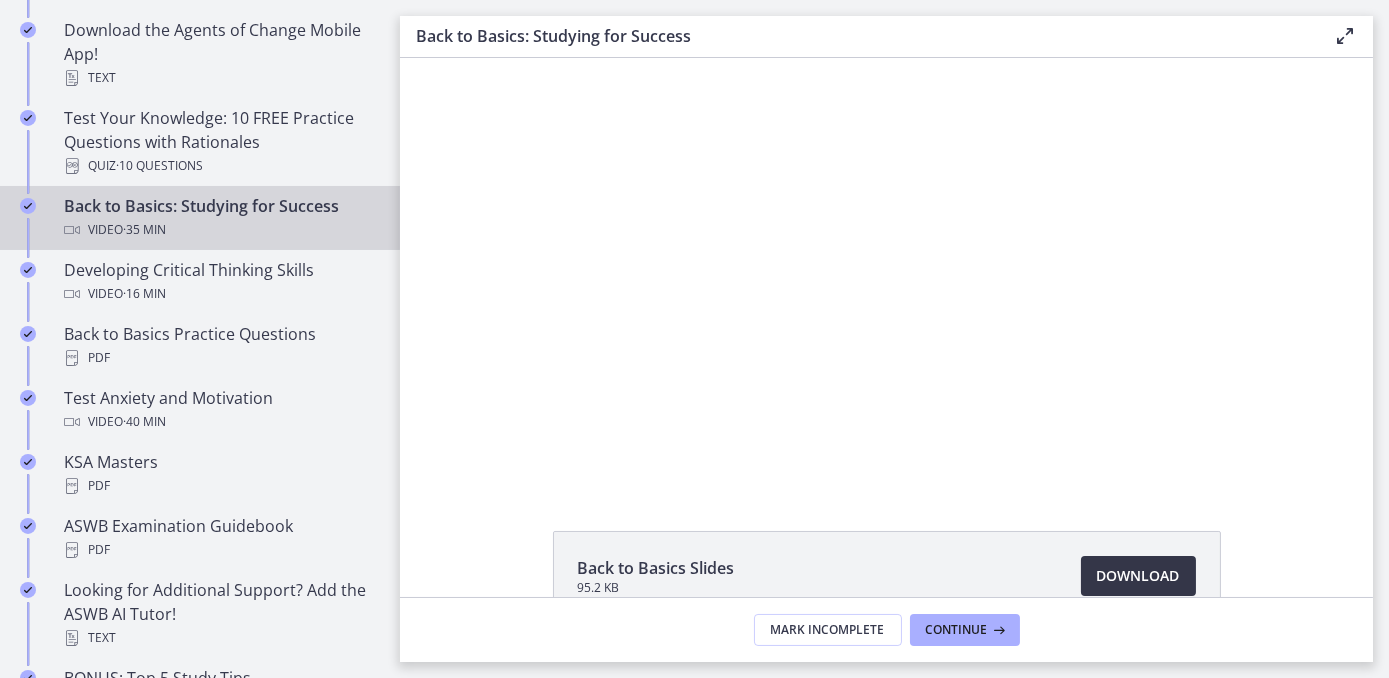 click on "Download
Opens in a new window" at bounding box center [1138, 576] 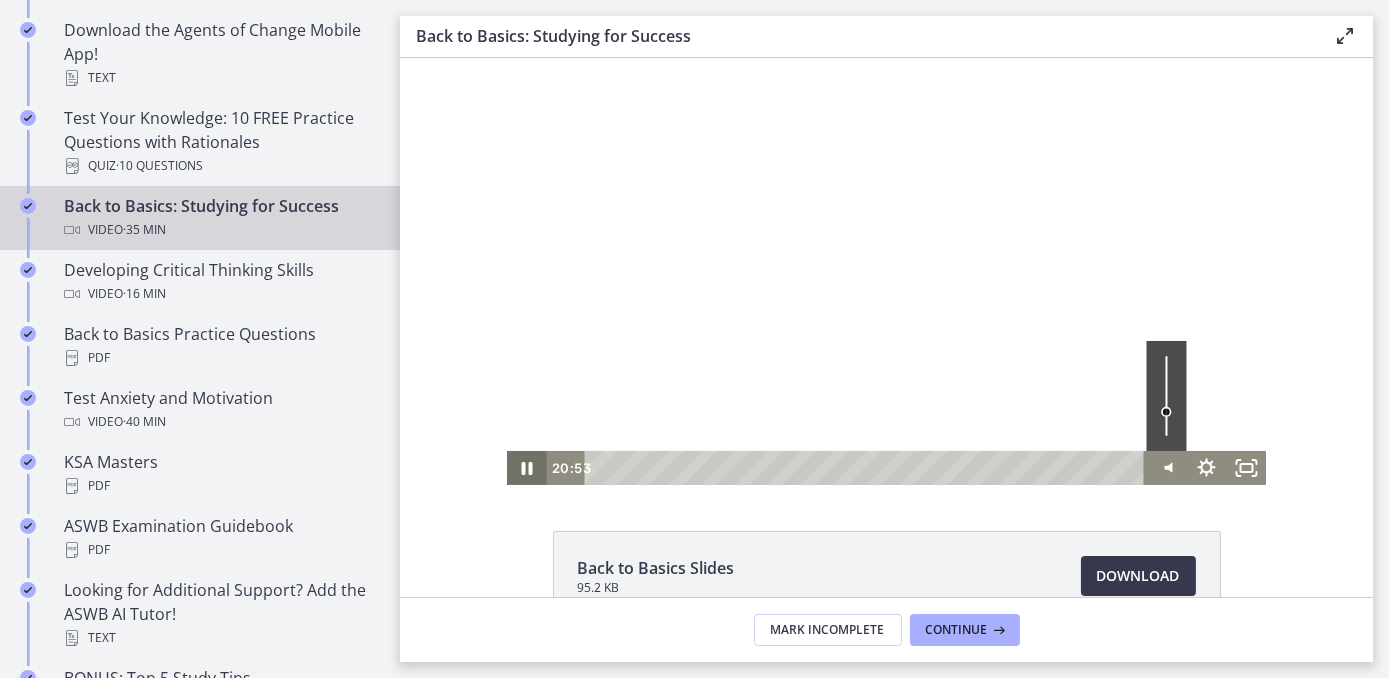 click 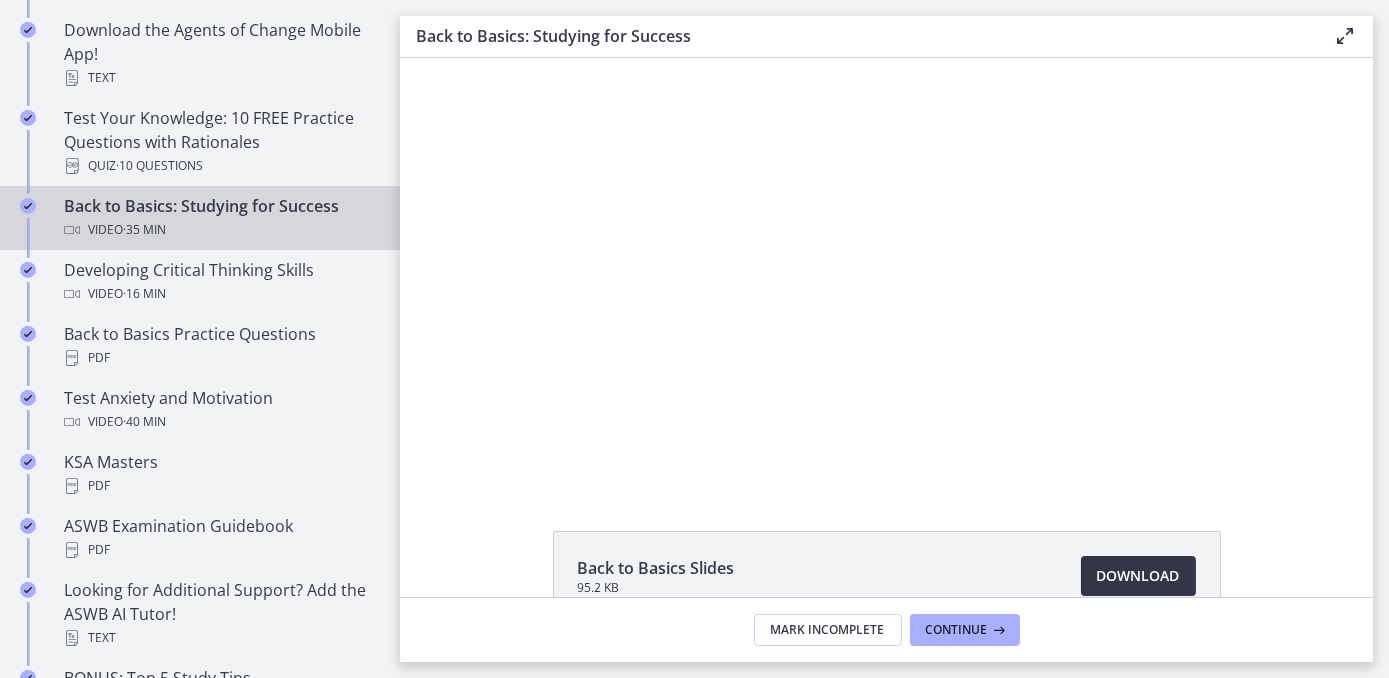 click on "Download
Opens in a new window" at bounding box center [1138, 576] 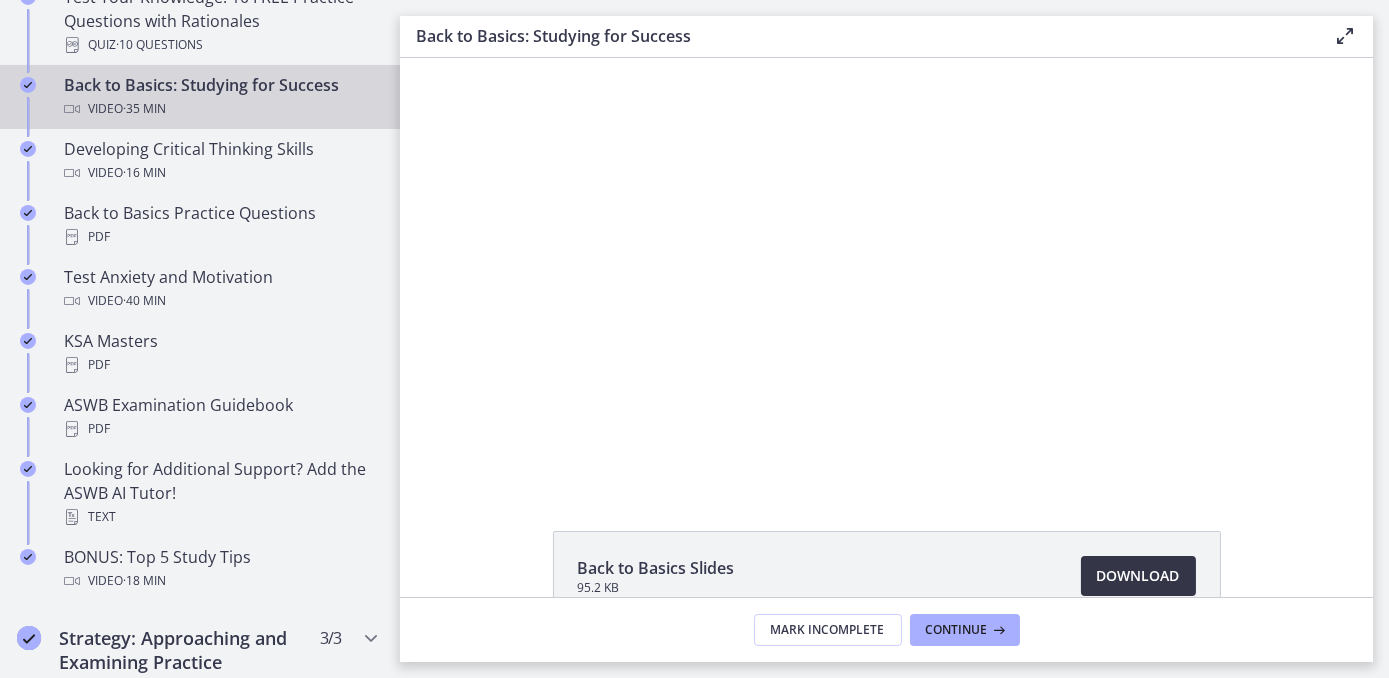 scroll, scrollTop: 652, scrollLeft: 0, axis: vertical 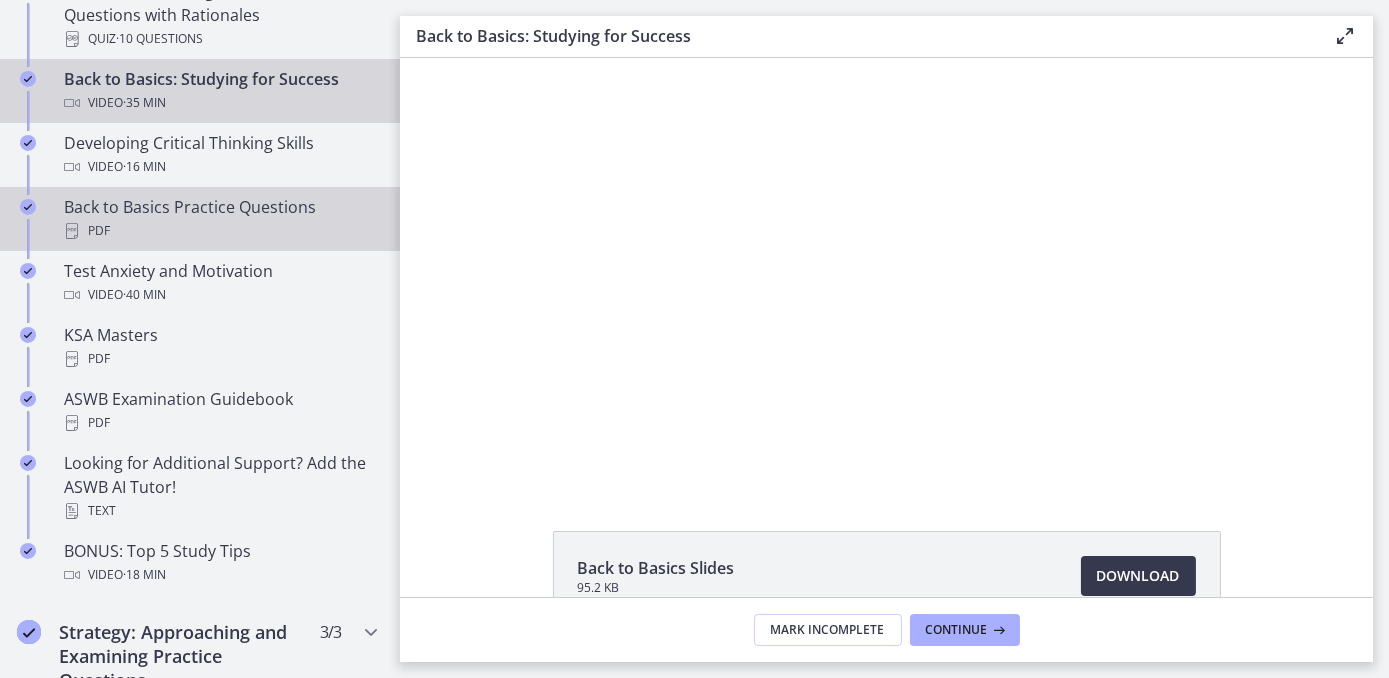 click on "PDF" at bounding box center [220, 231] 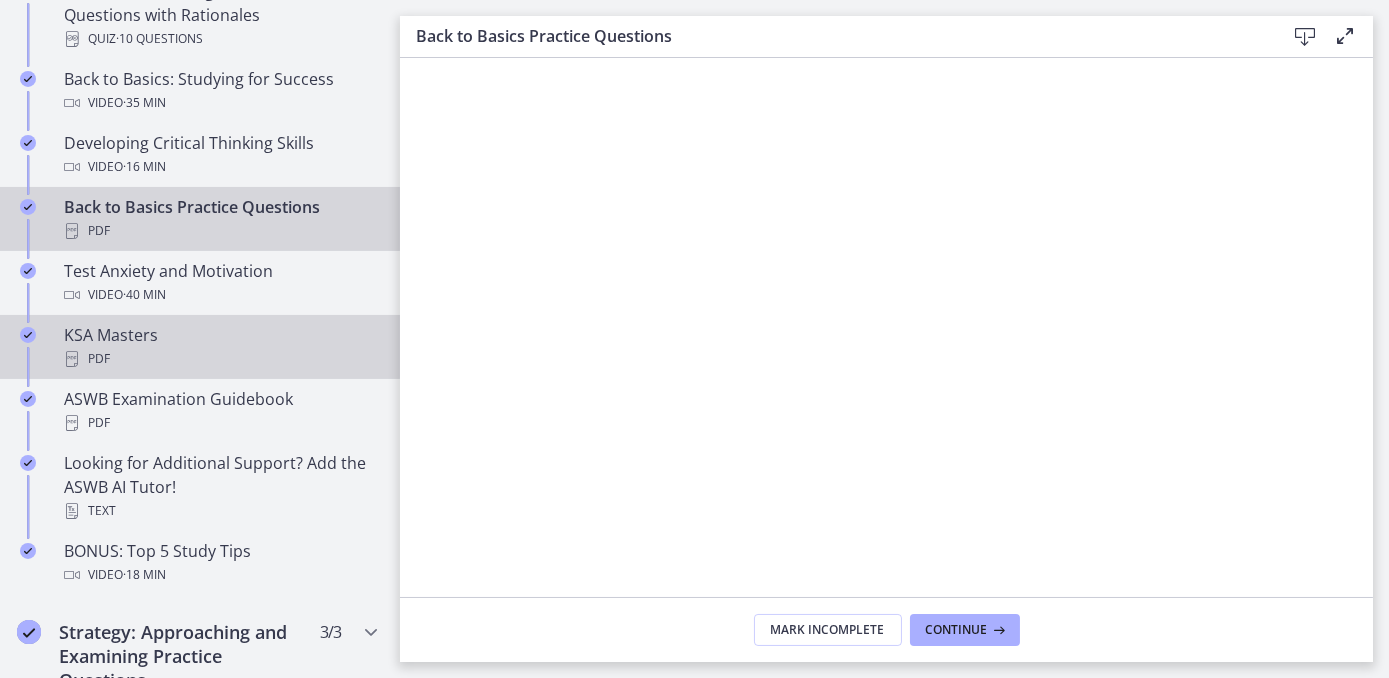 click on "KSA Masters
PDF" at bounding box center (220, 347) 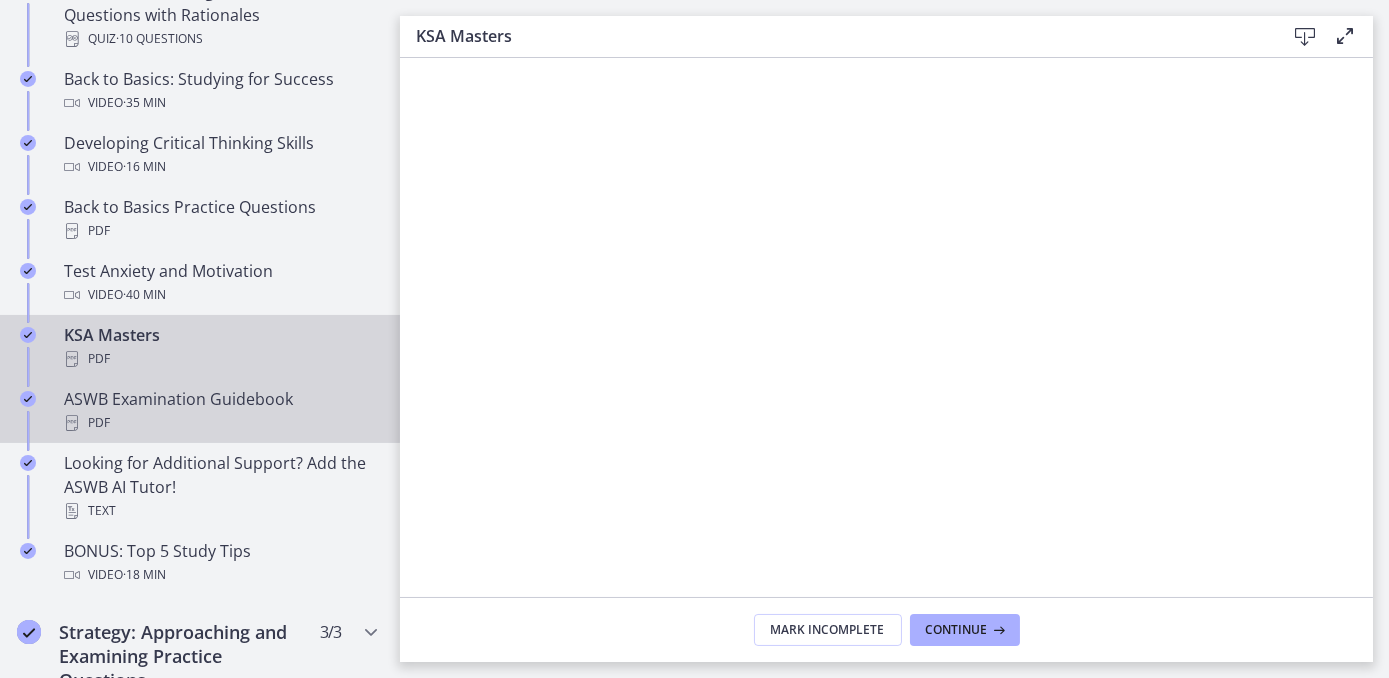 click on "PDF" at bounding box center [220, 423] 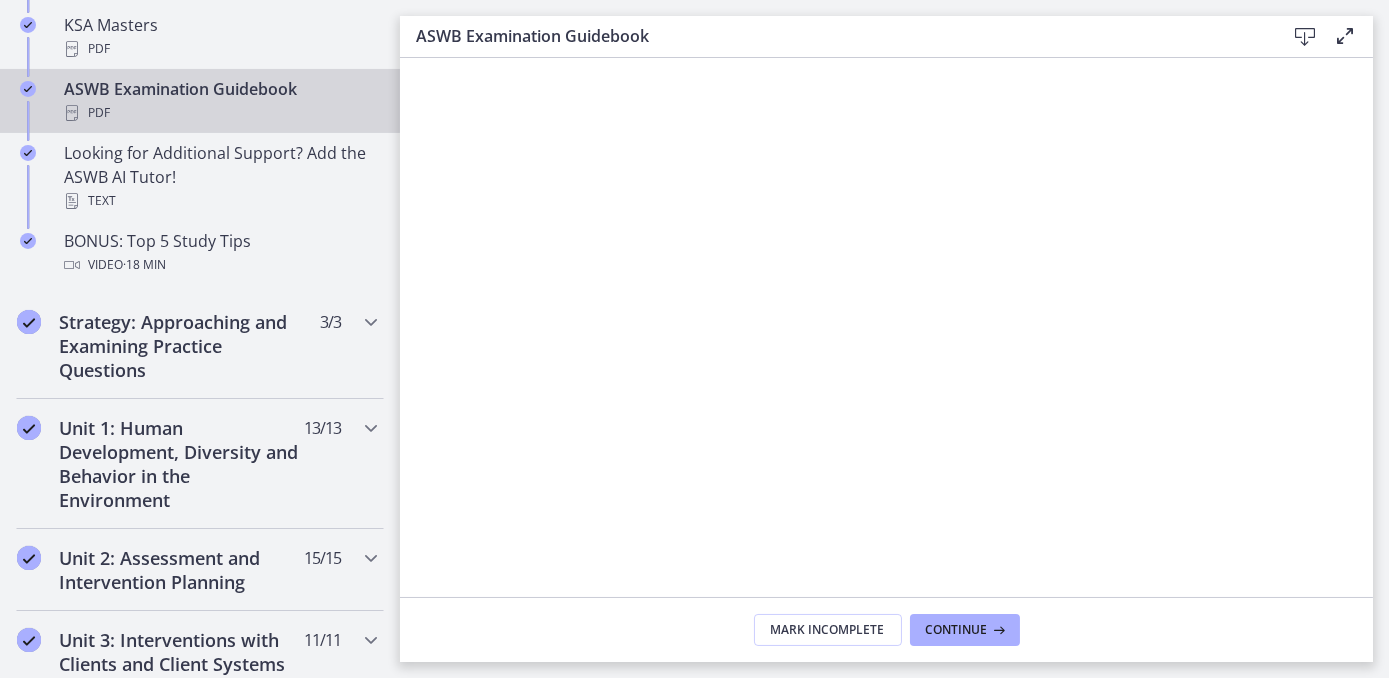 scroll, scrollTop: 968, scrollLeft: 0, axis: vertical 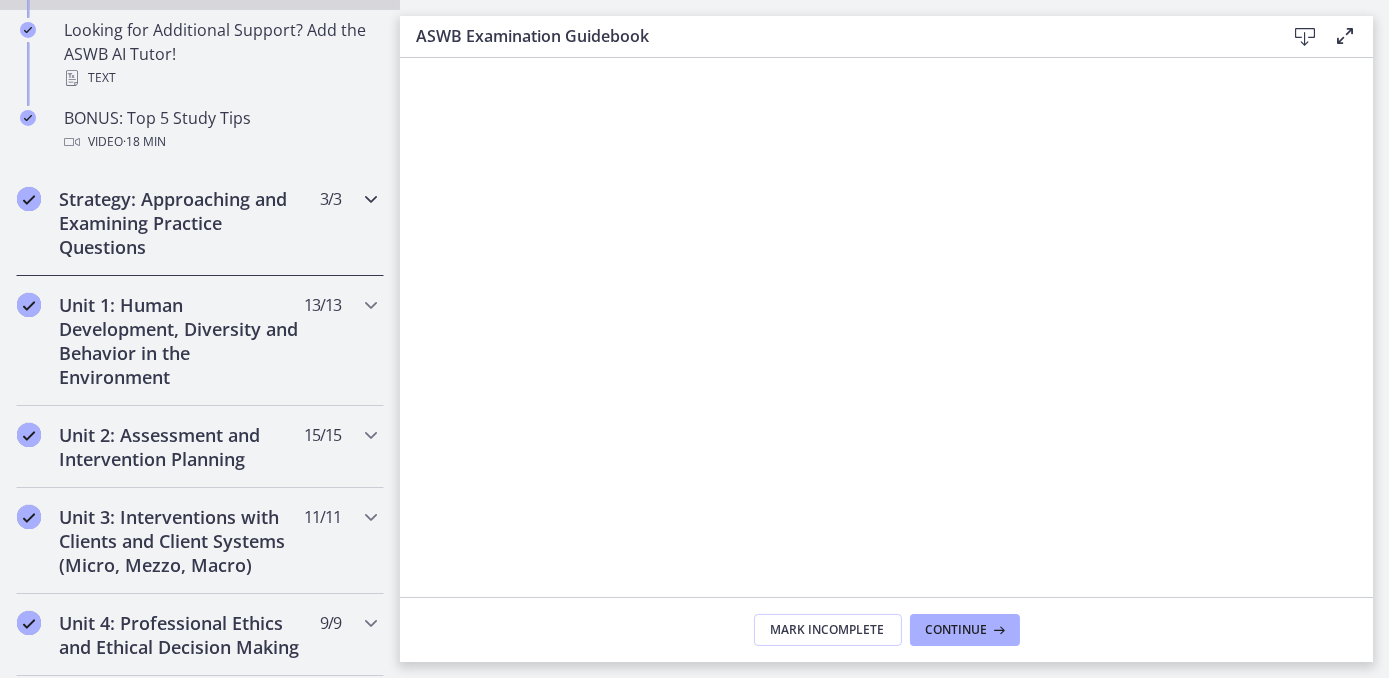 click on "Strategy: Approaching and Examining Practice Questions" at bounding box center (181, 223) 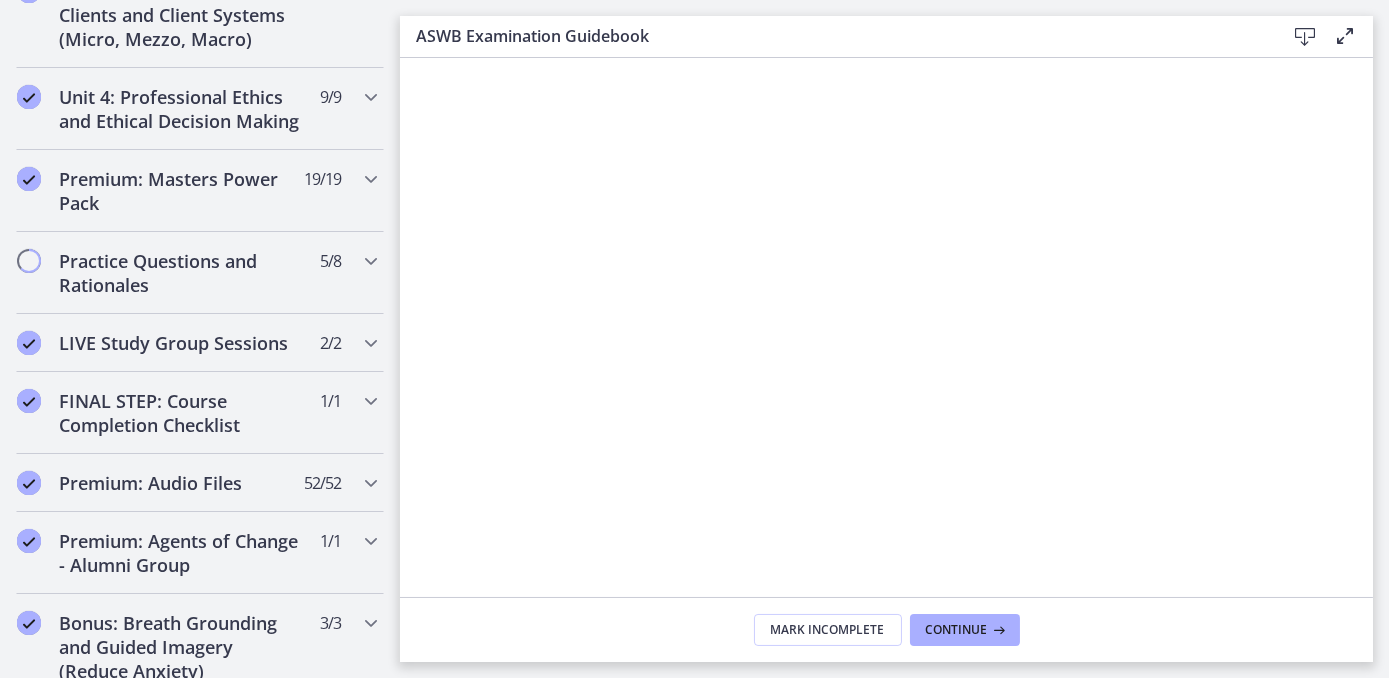 scroll, scrollTop: 1083, scrollLeft: 0, axis: vertical 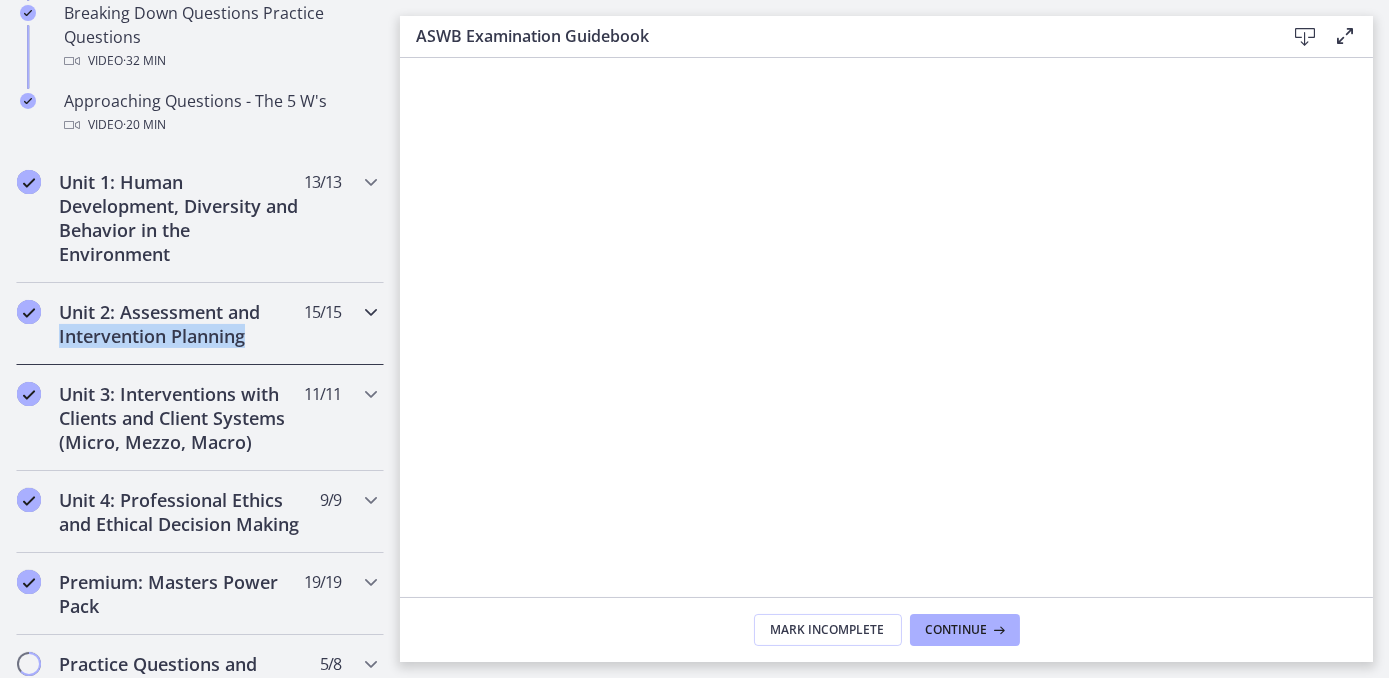 drag, startPoint x: 384, startPoint y: 286, endPoint x: 384, endPoint y: 332, distance: 46 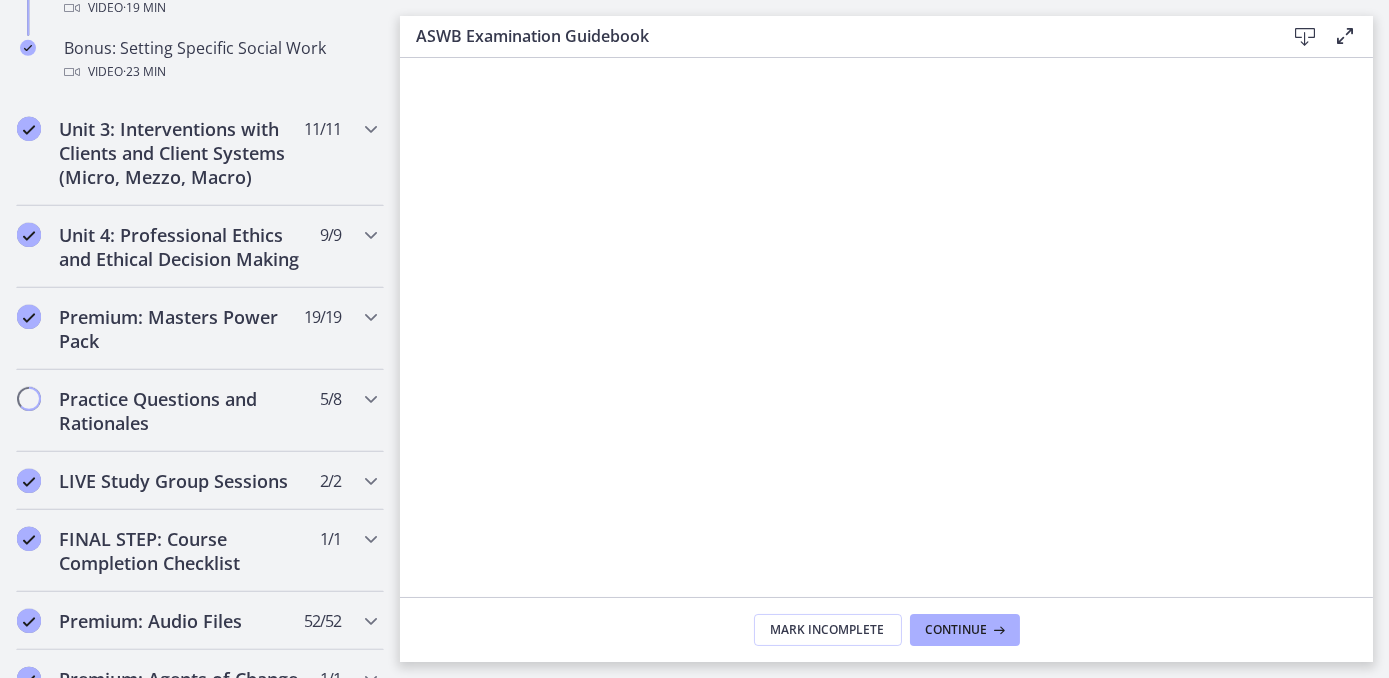 scroll, scrollTop: 1917, scrollLeft: 0, axis: vertical 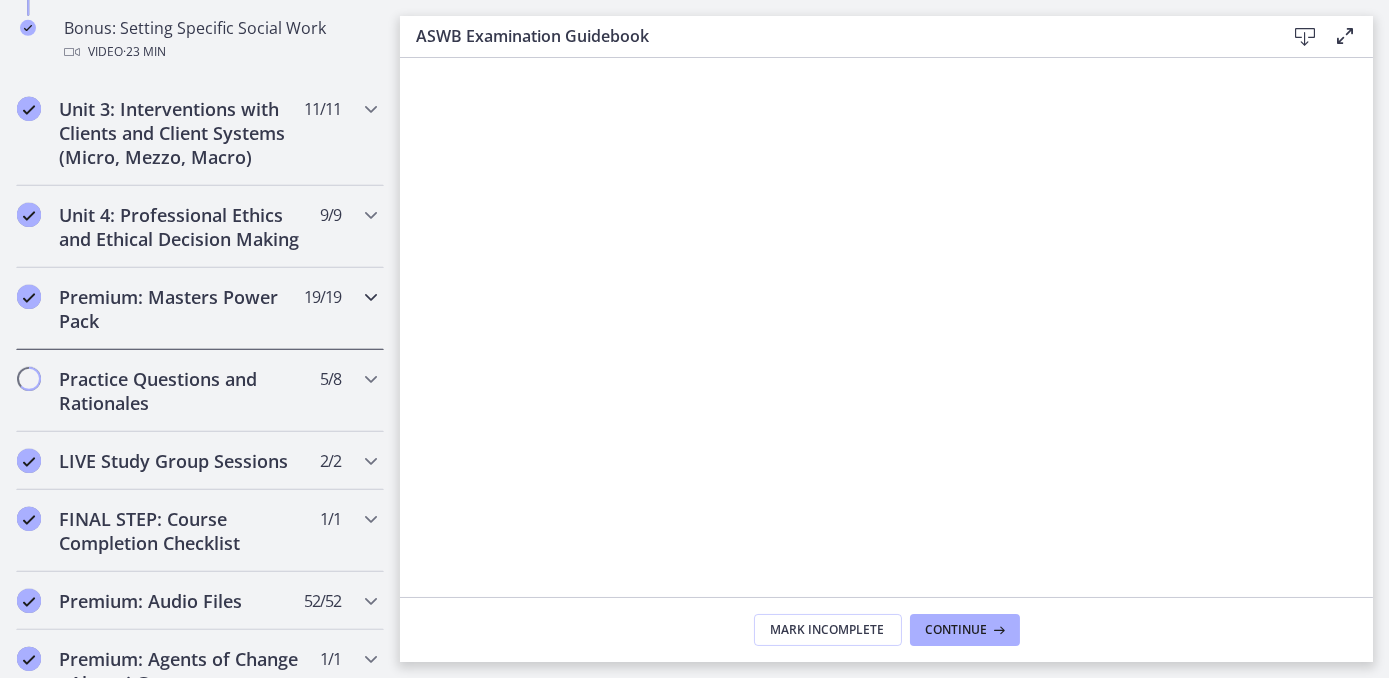 click at bounding box center (371, 297) 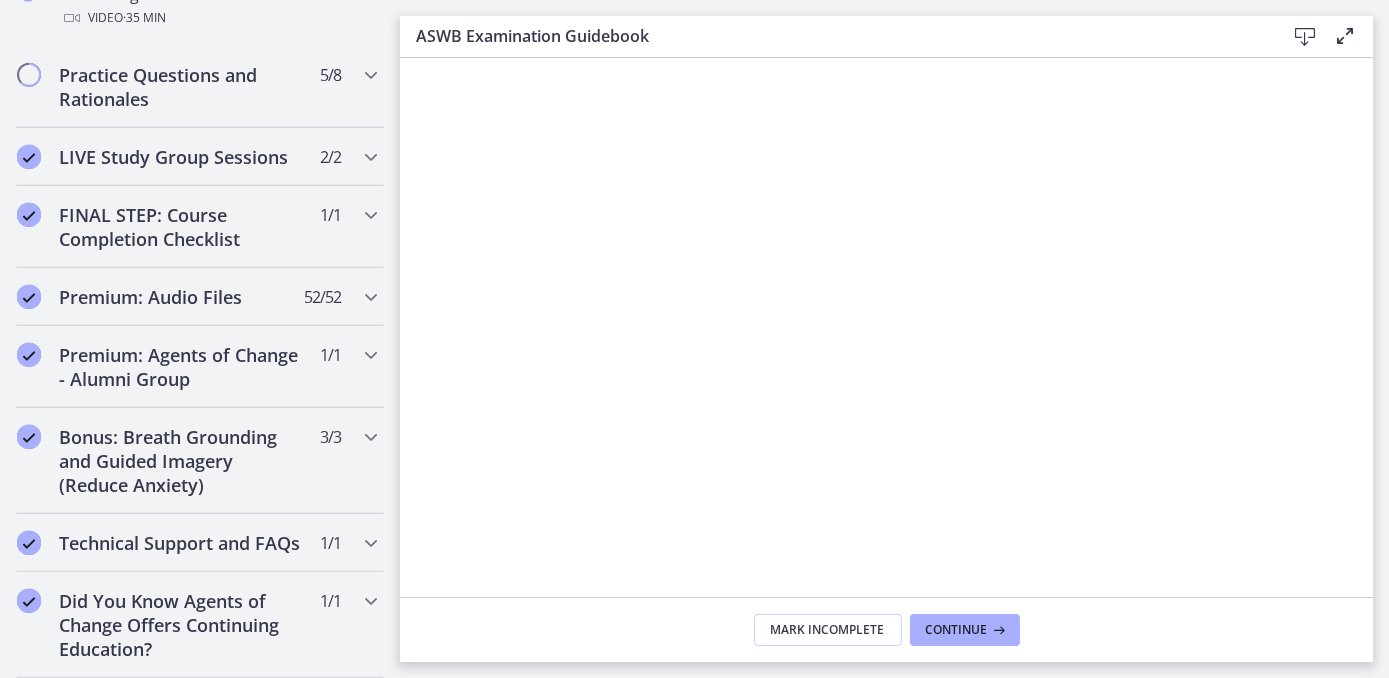 scroll, scrollTop: 2396, scrollLeft: 0, axis: vertical 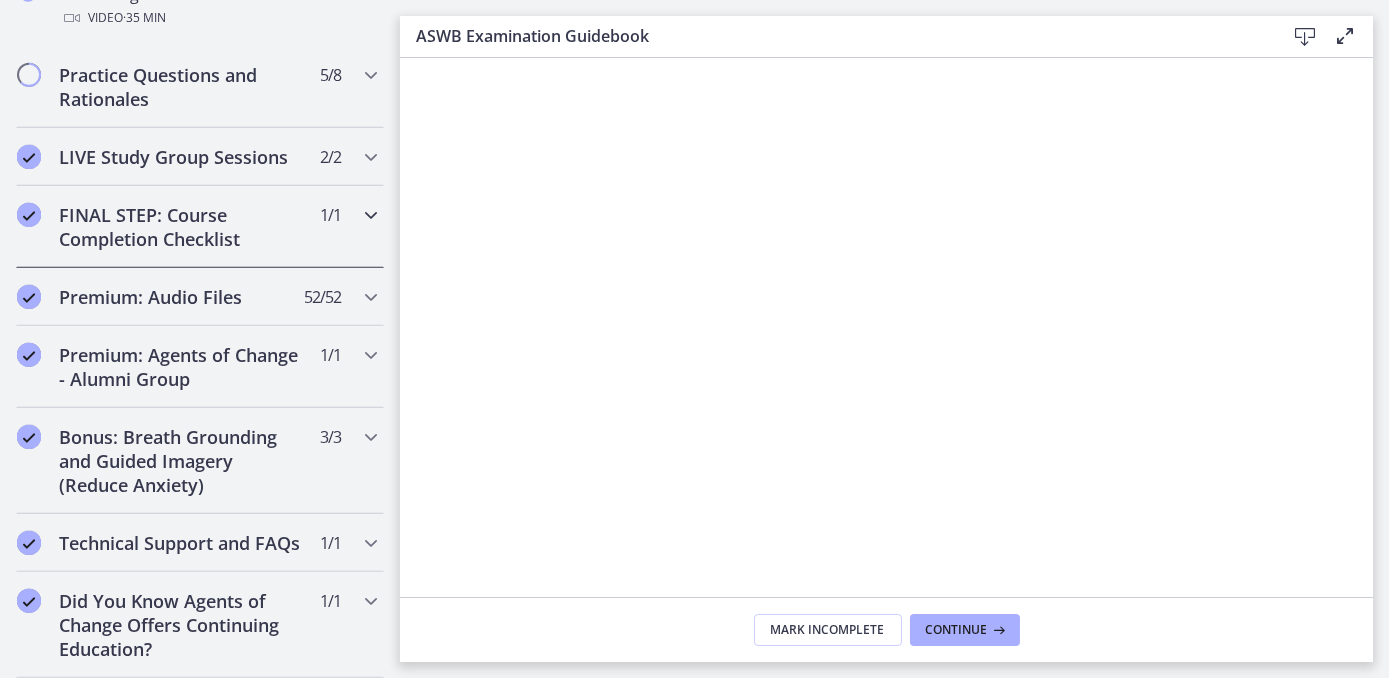 click at bounding box center (371, 215) 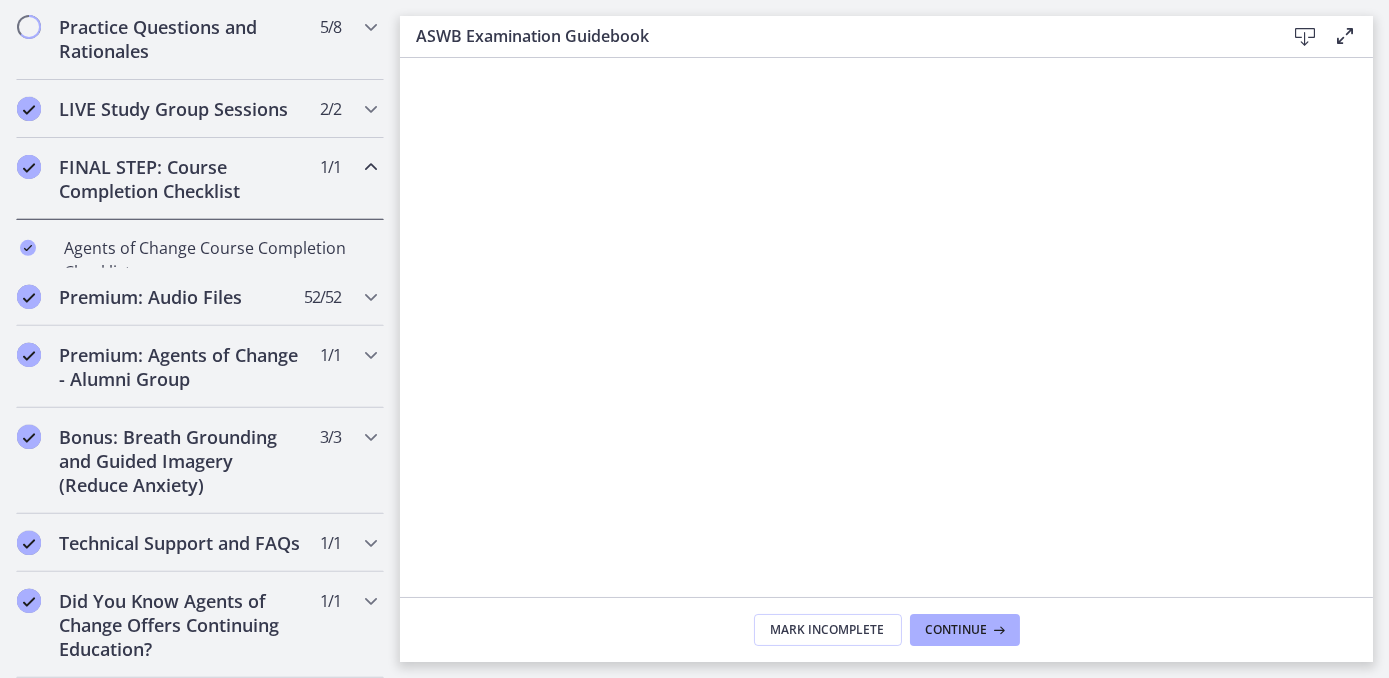 scroll, scrollTop: 1079, scrollLeft: 0, axis: vertical 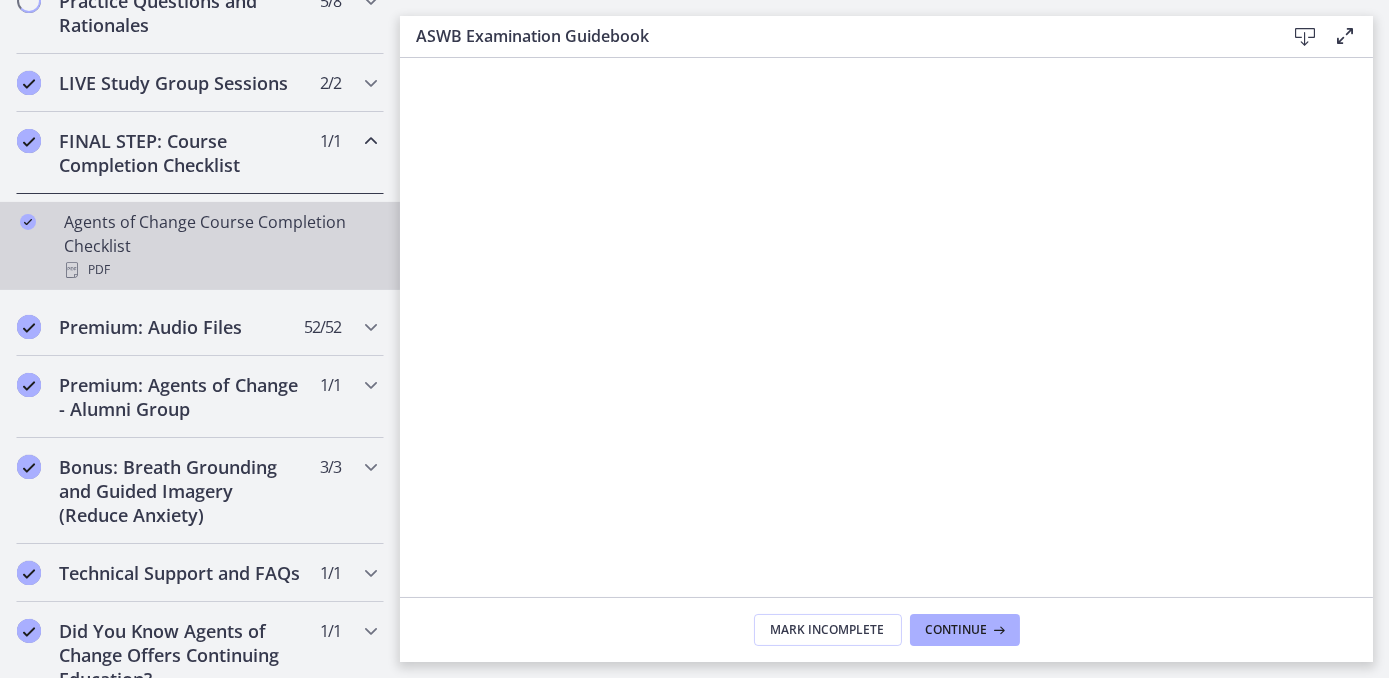 click on "Agents of Change Course Completion Checklist
PDF" at bounding box center (220, 246) 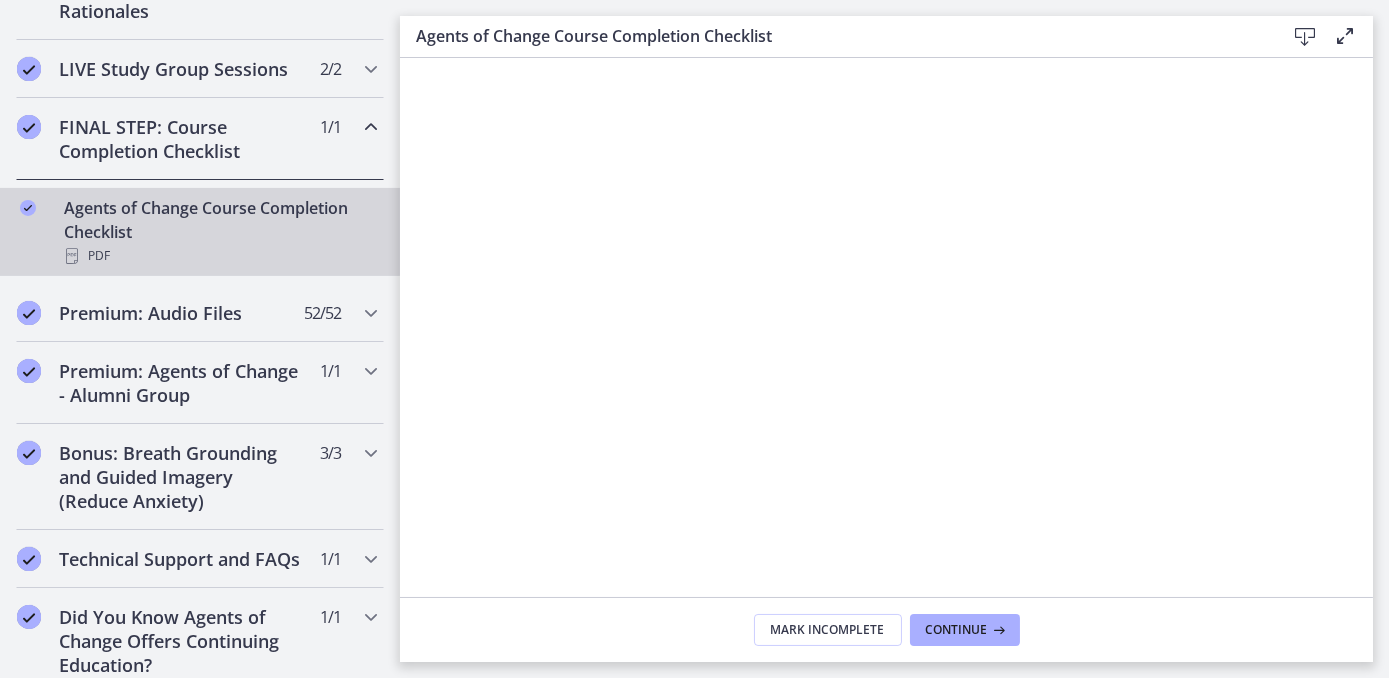 scroll, scrollTop: 1148, scrollLeft: 0, axis: vertical 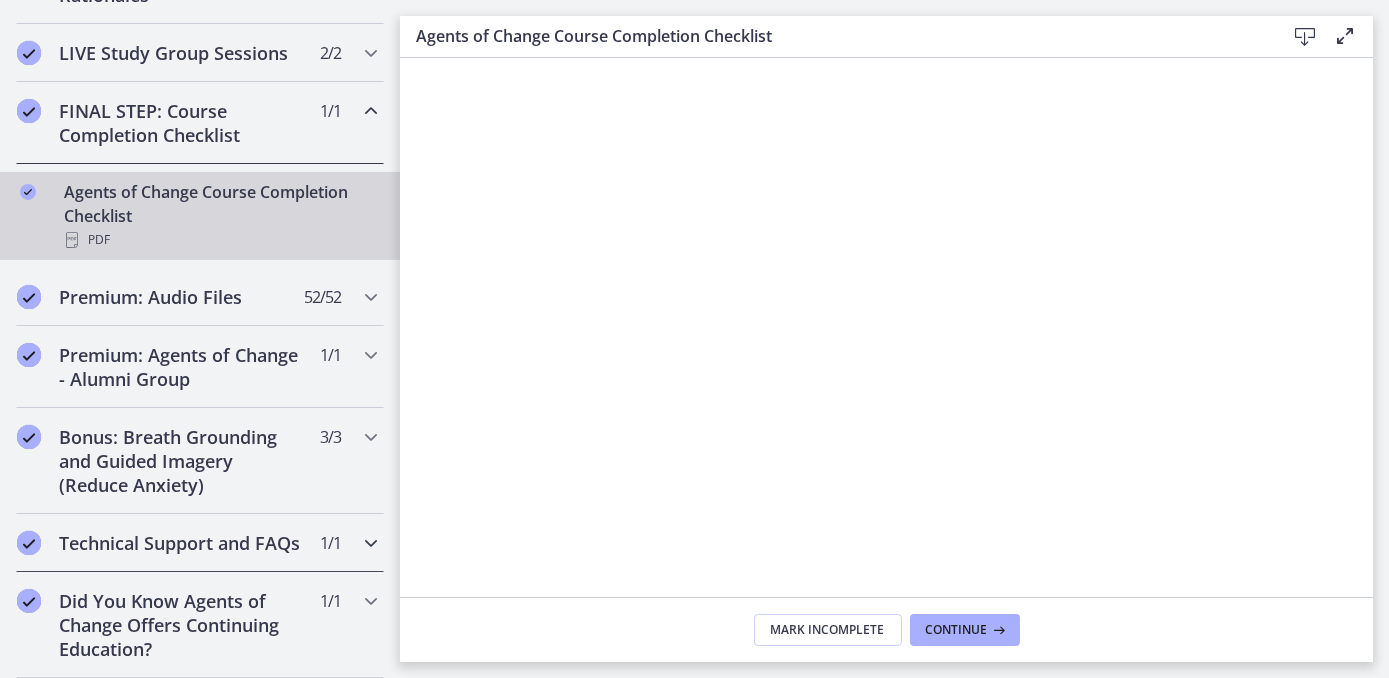 click on "Technical Support and FAQs" at bounding box center [181, 543] 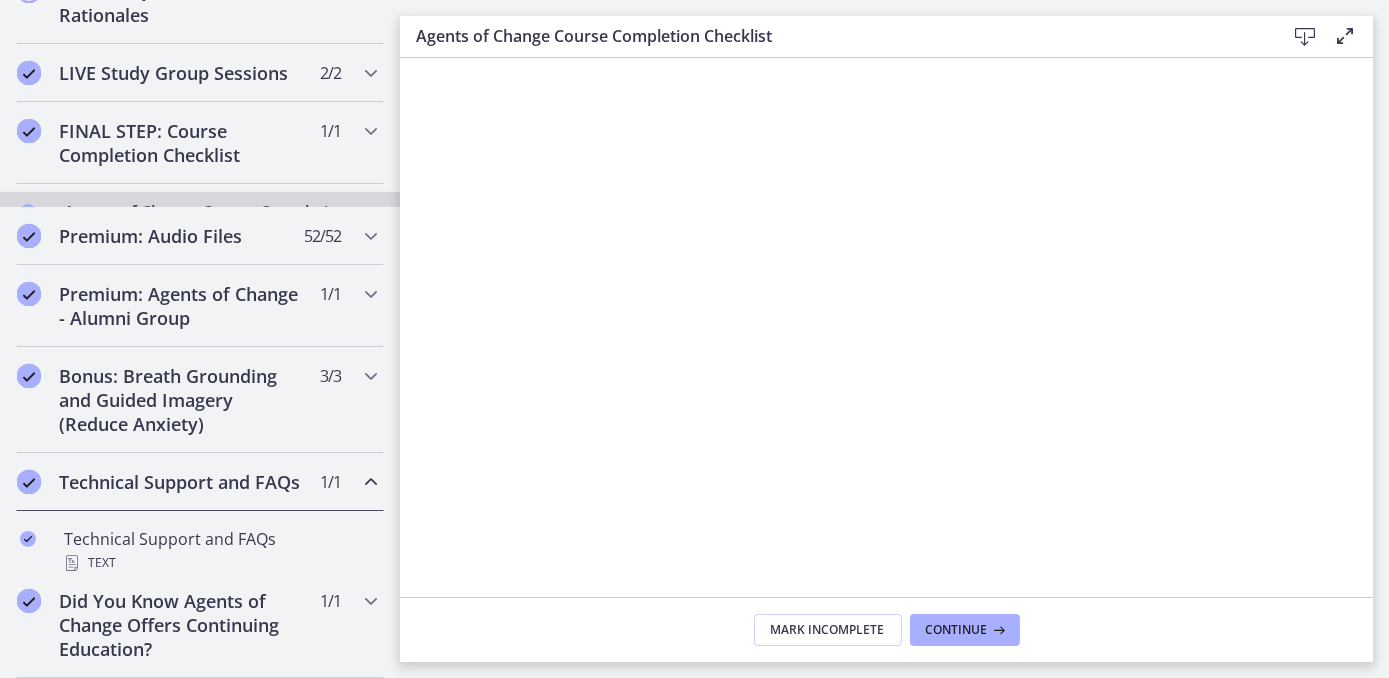scroll, scrollTop: 1124, scrollLeft: 0, axis: vertical 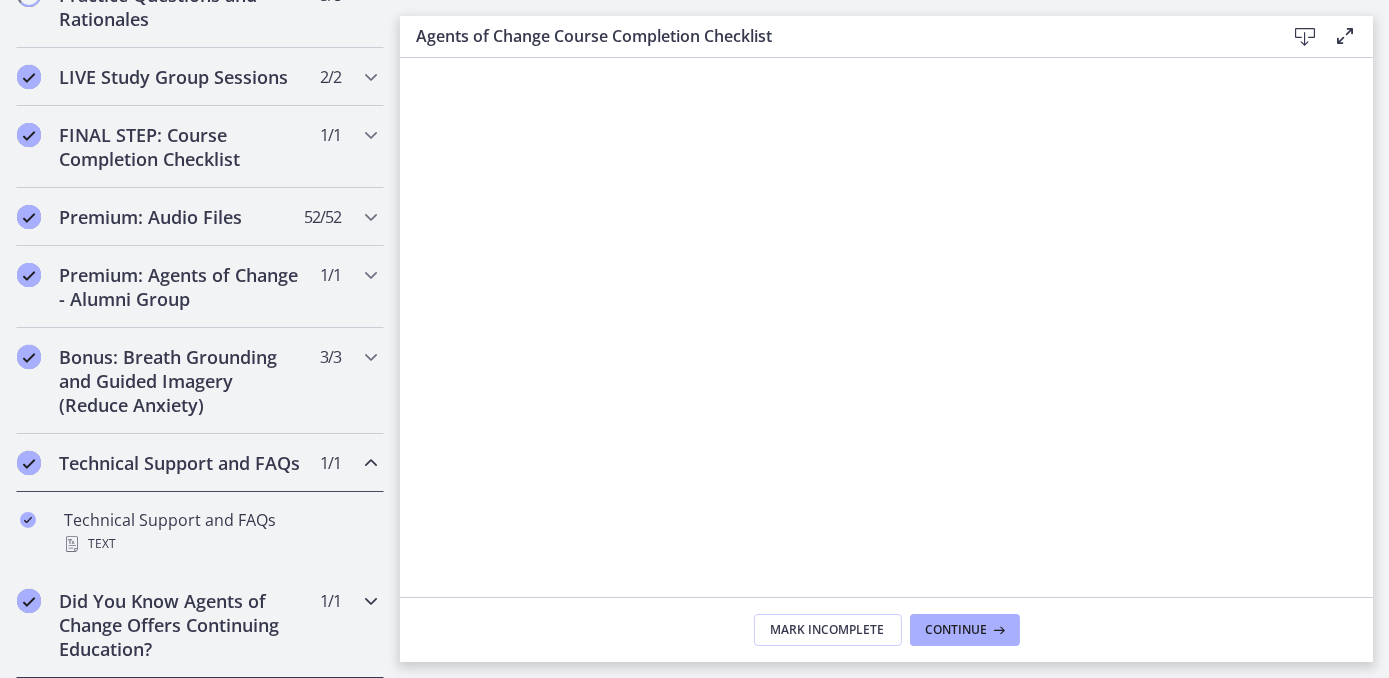 click at bounding box center (371, 601) 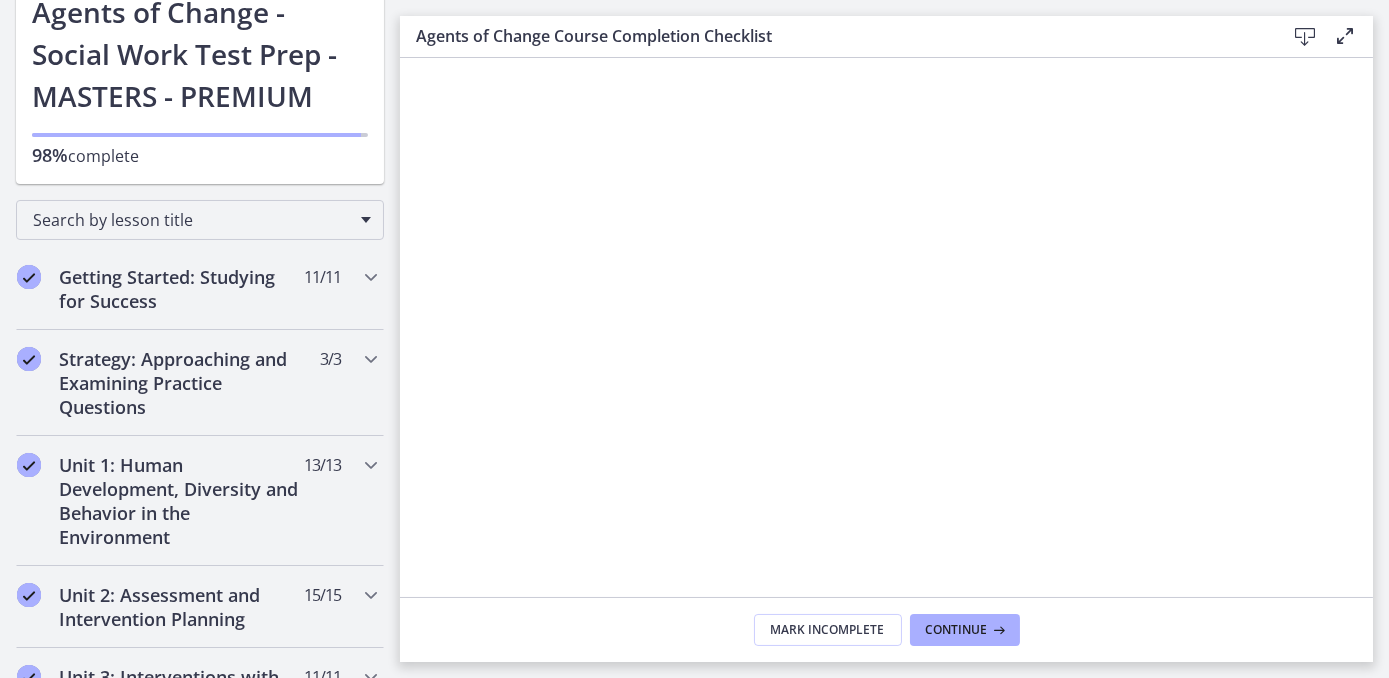 scroll, scrollTop: 0, scrollLeft: 0, axis: both 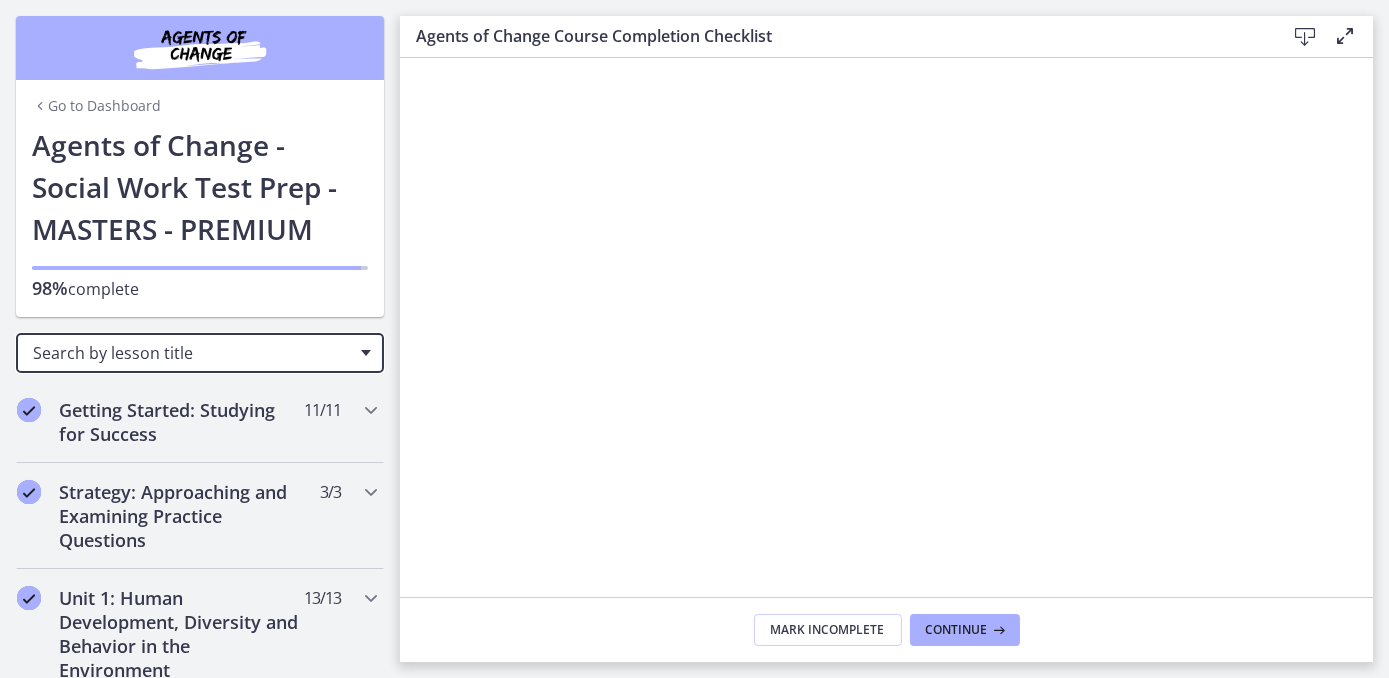 click at bounding box center (366, 353) 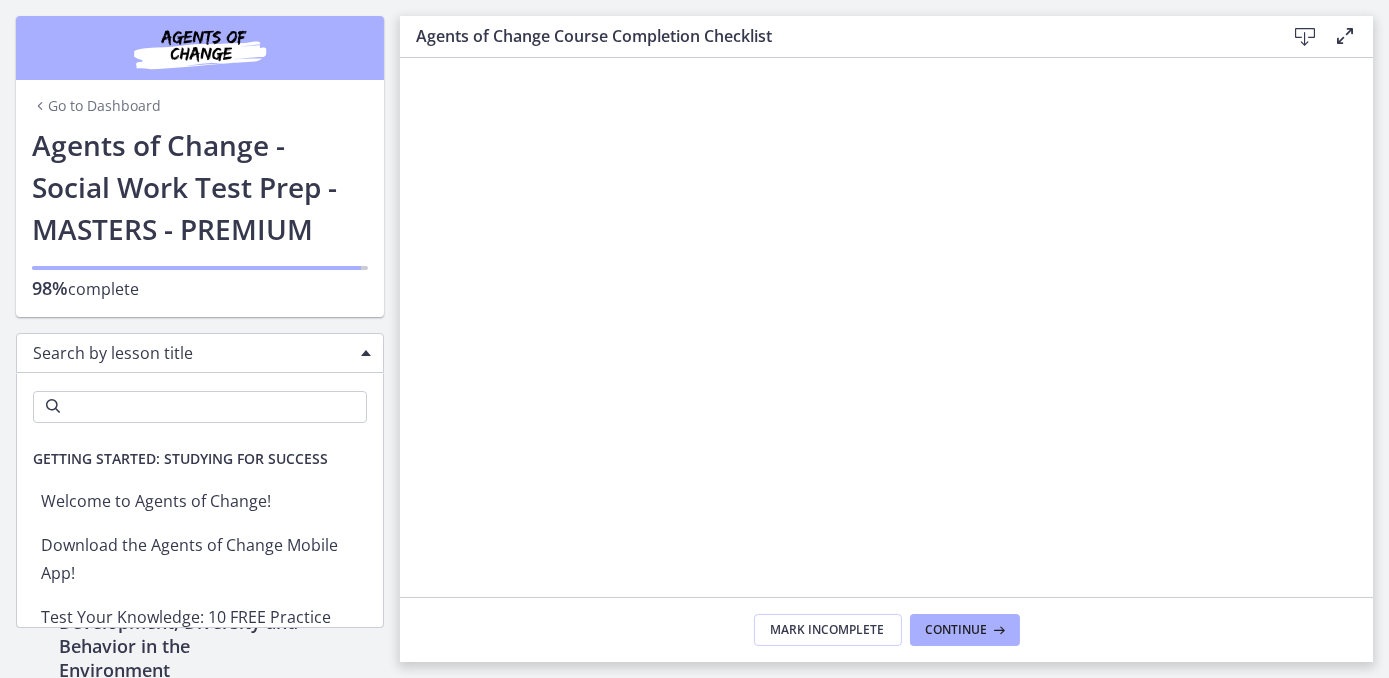 click on "Search" at bounding box center [200, 407] 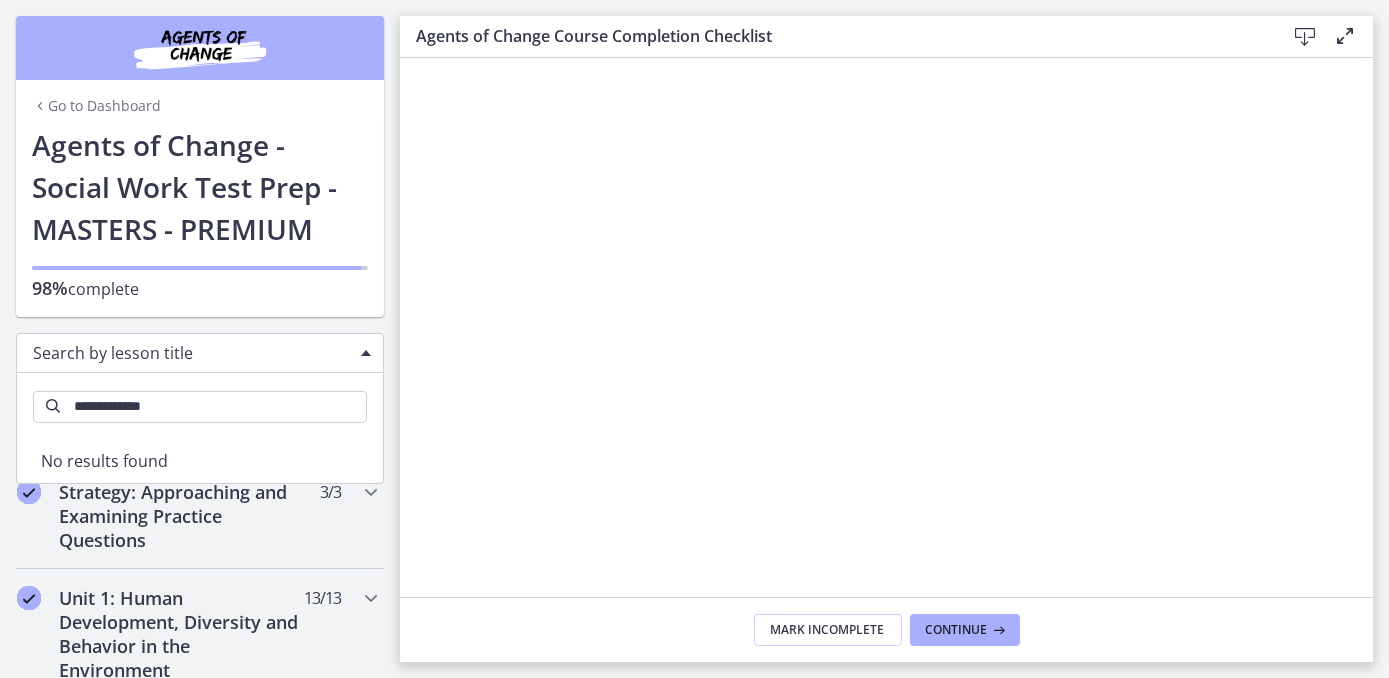 type on "**********" 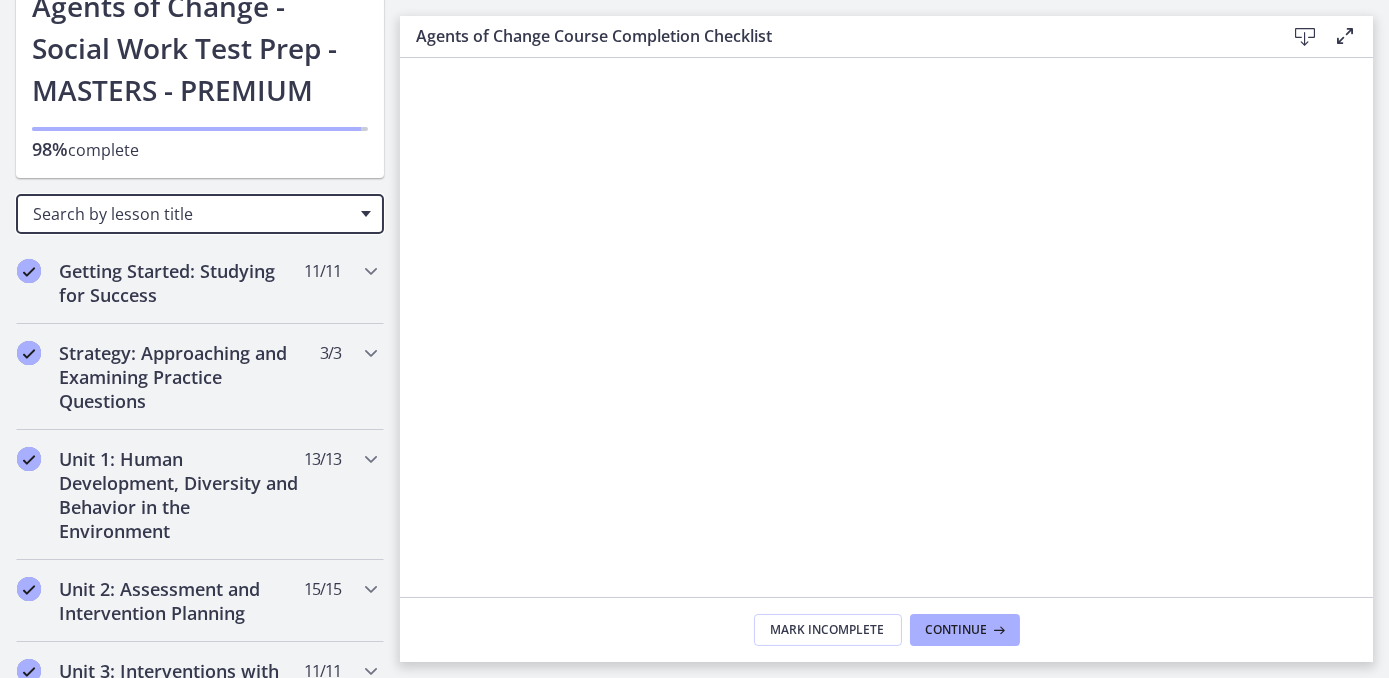 scroll, scrollTop: 141, scrollLeft: 0, axis: vertical 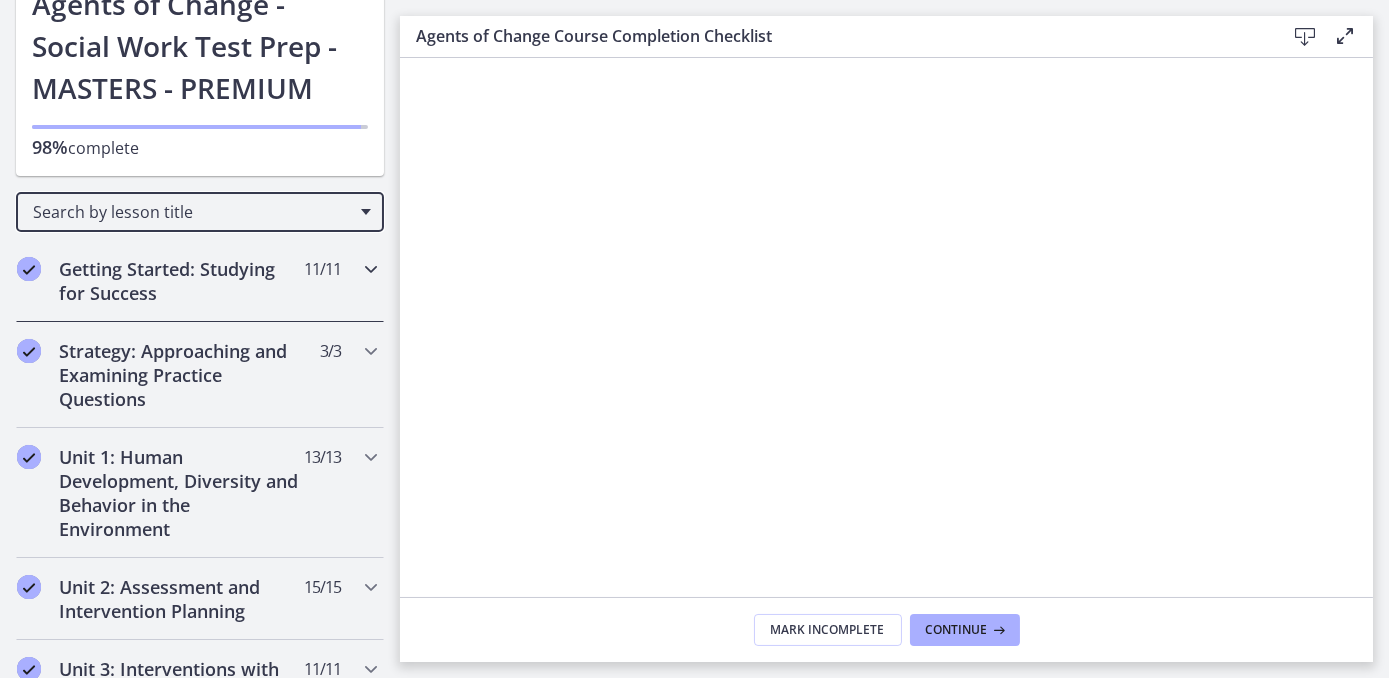 click at bounding box center (371, 269) 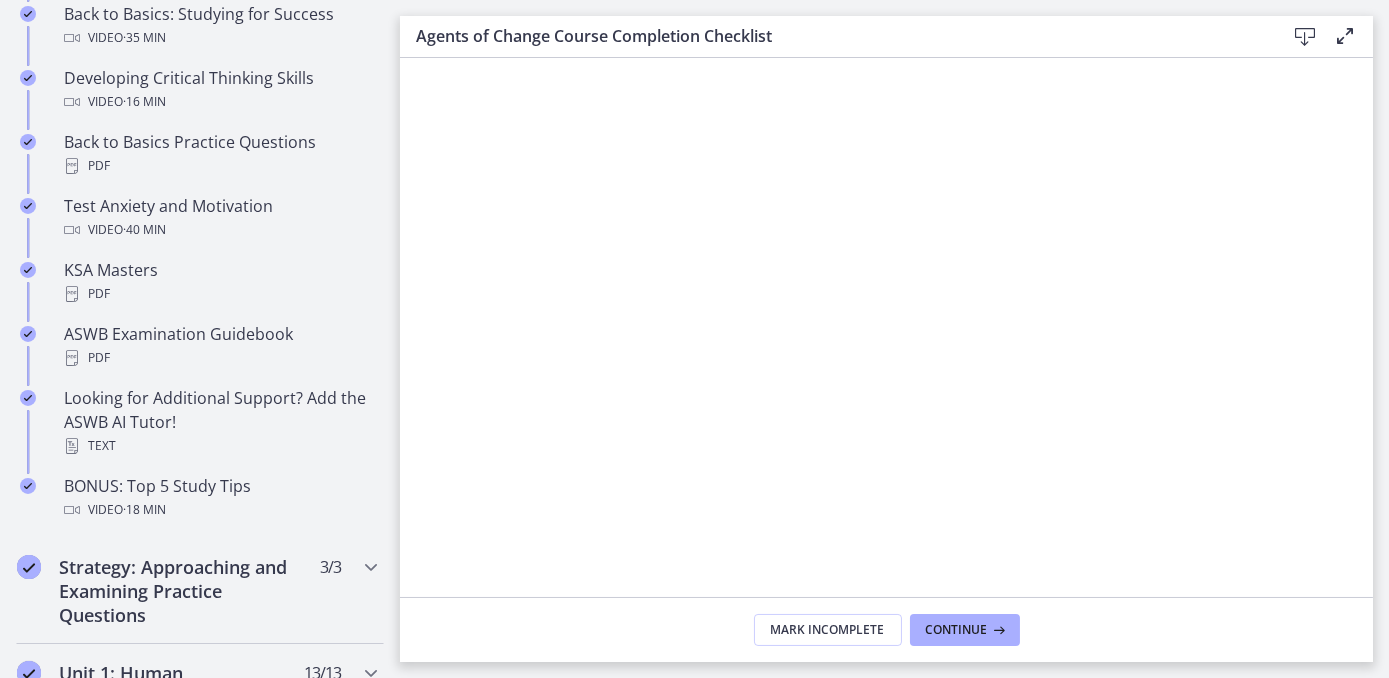 scroll, scrollTop: 773, scrollLeft: 0, axis: vertical 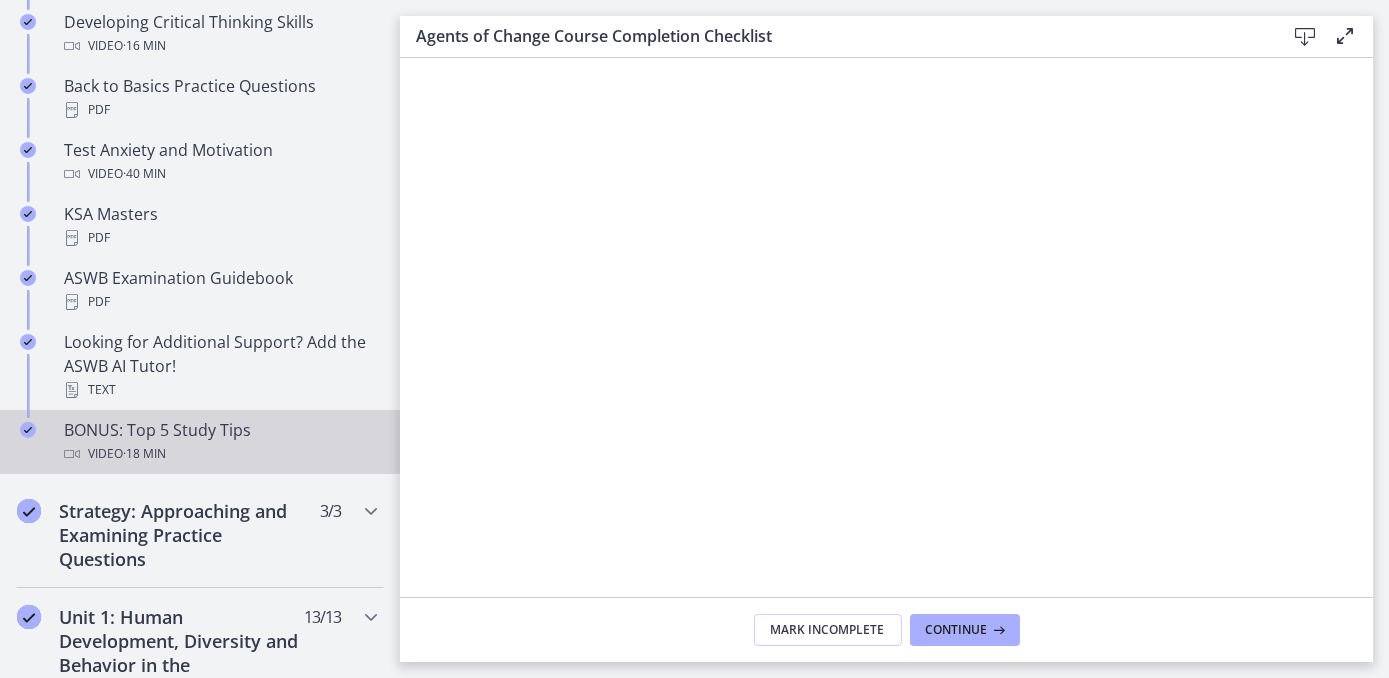 click on "Video
·  18 min" at bounding box center (220, 454) 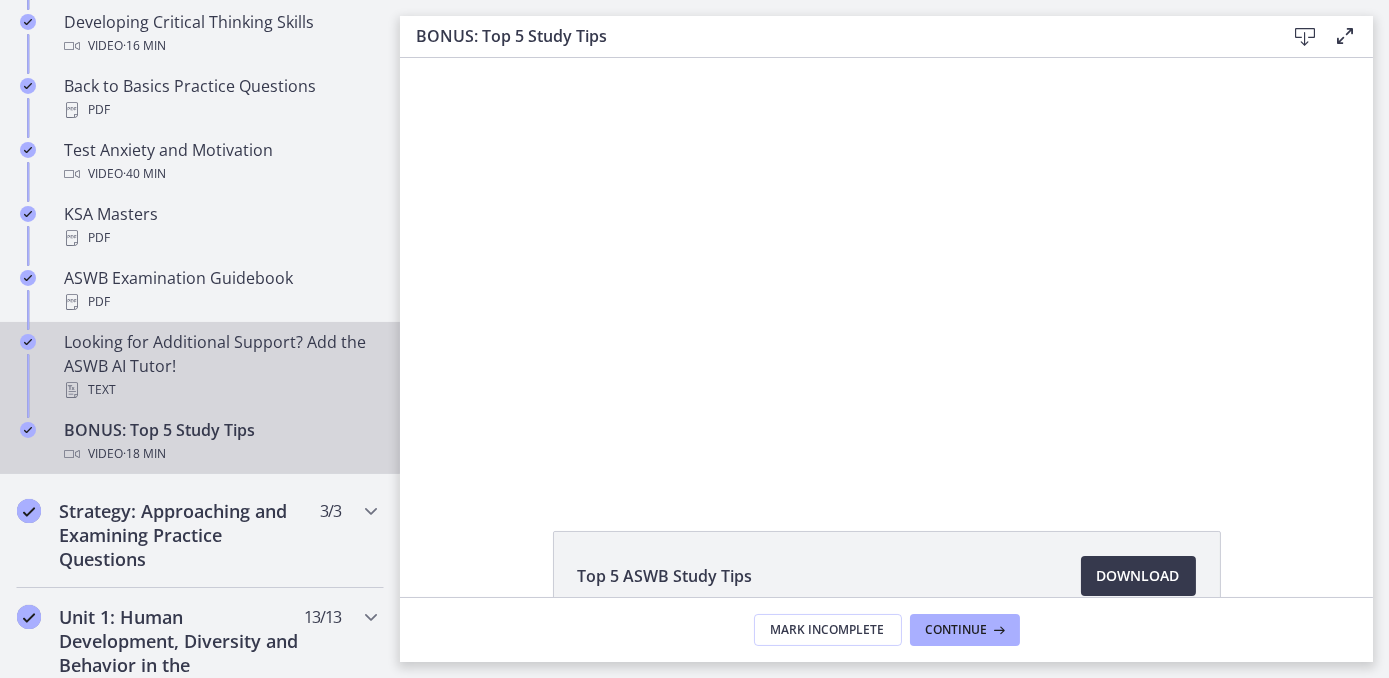 scroll, scrollTop: 0, scrollLeft: 0, axis: both 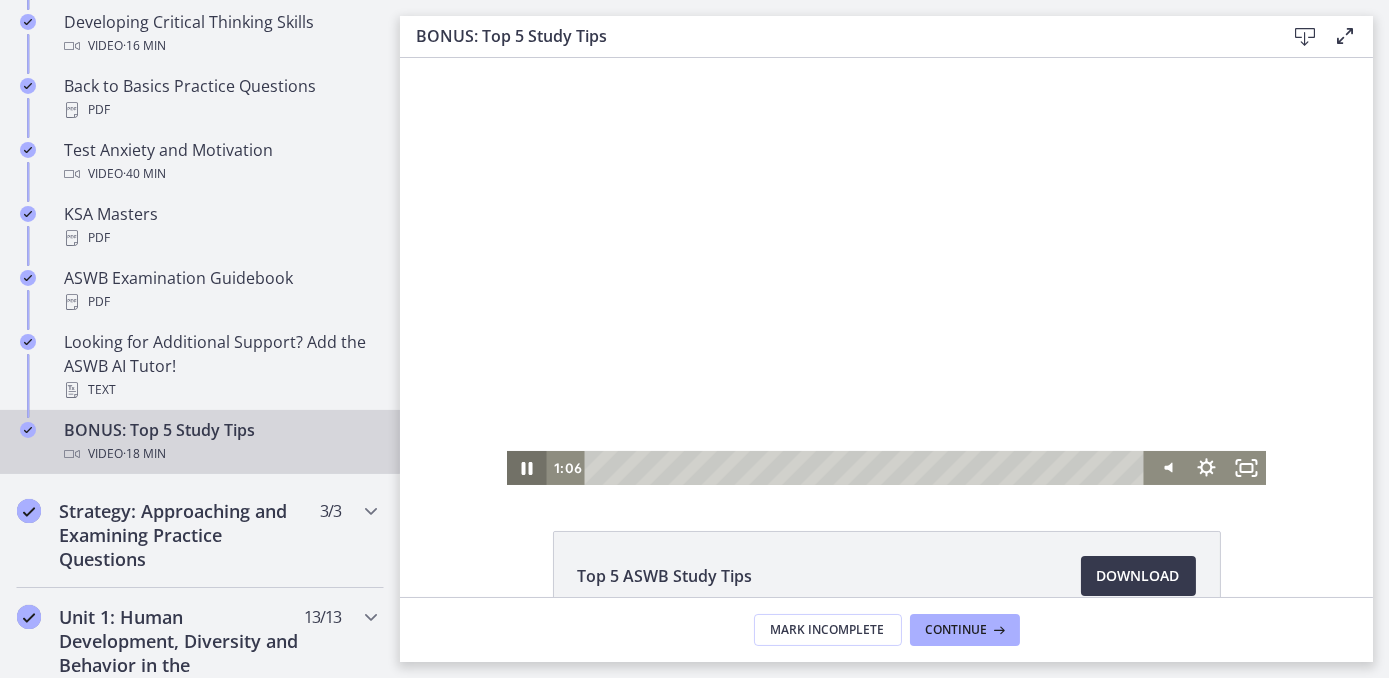click 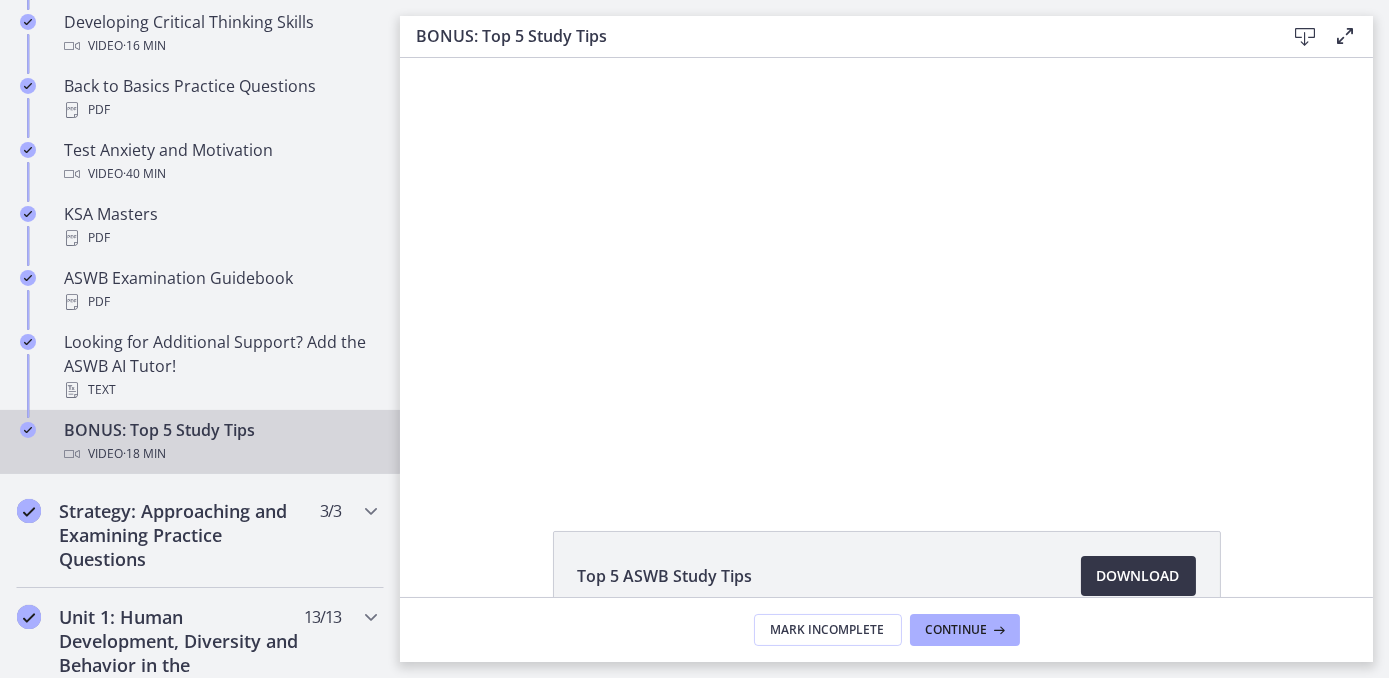 click on "Download
Opens in a new window" at bounding box center [1138, 576] 